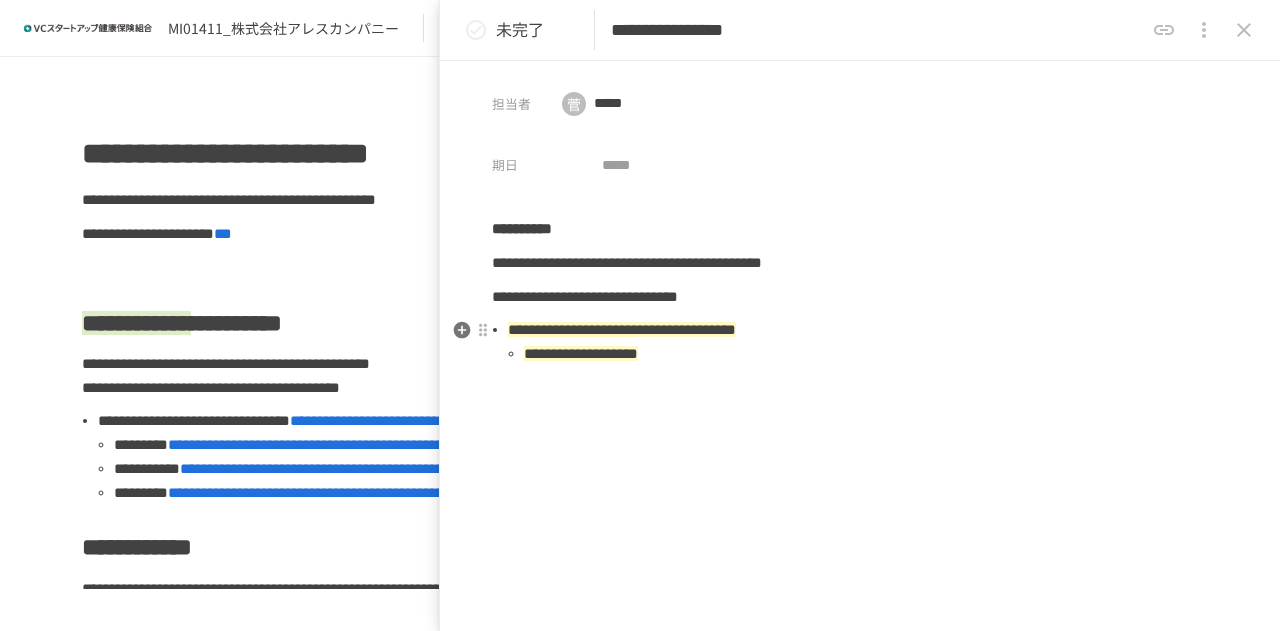 scroll, scrollTop: 0, scrollLeft: 0, axis: both 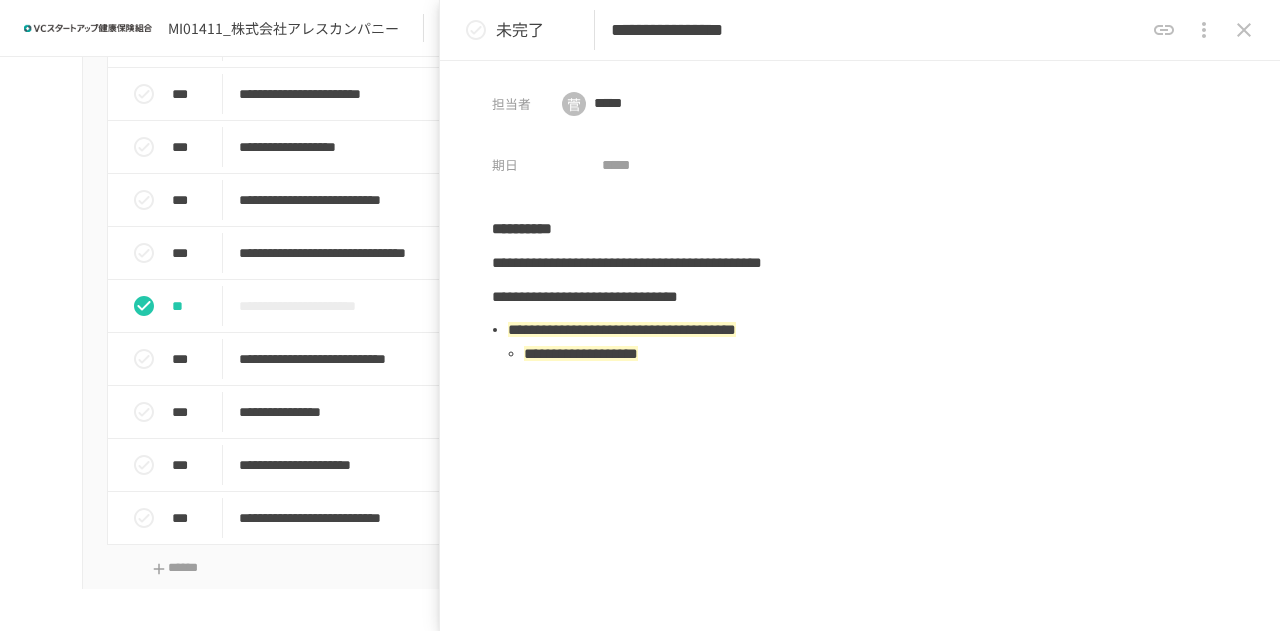 click 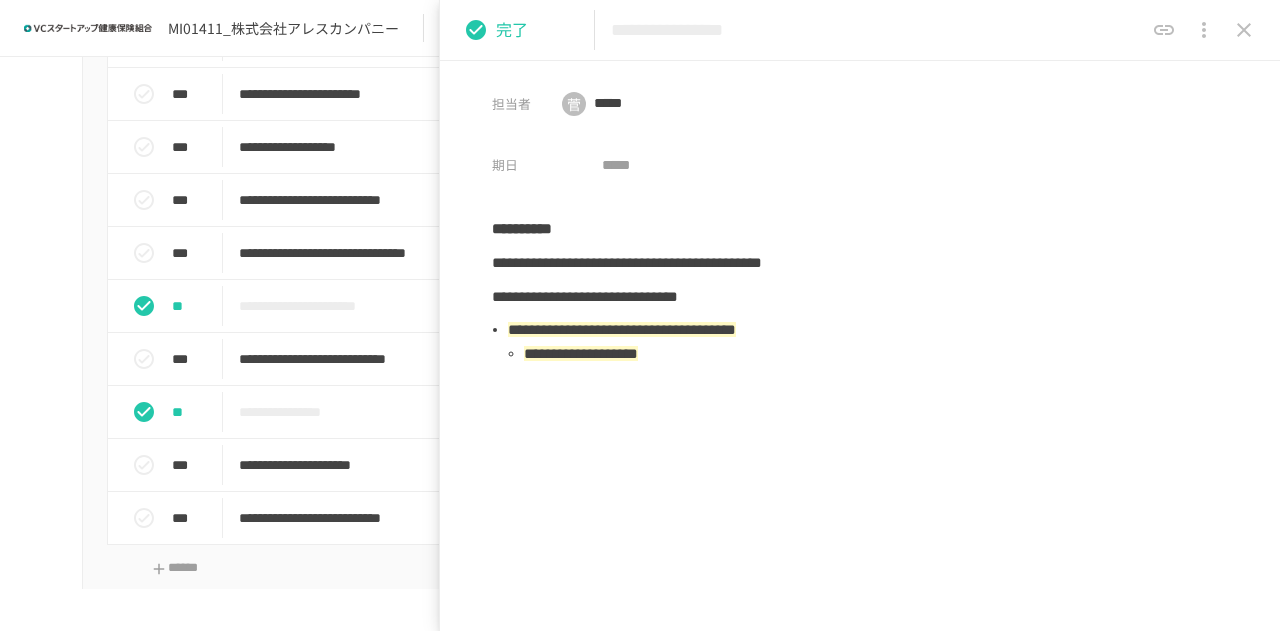 click 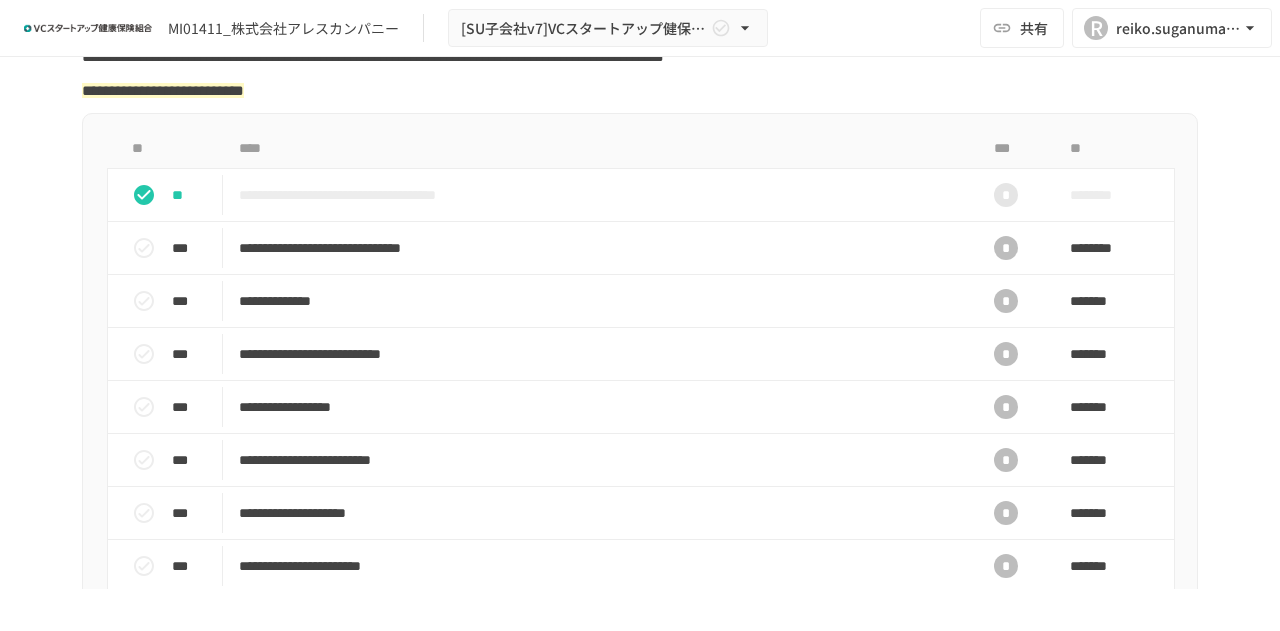 scroll, scrollTop: 600, scrollLeft: 0, axis: vertical 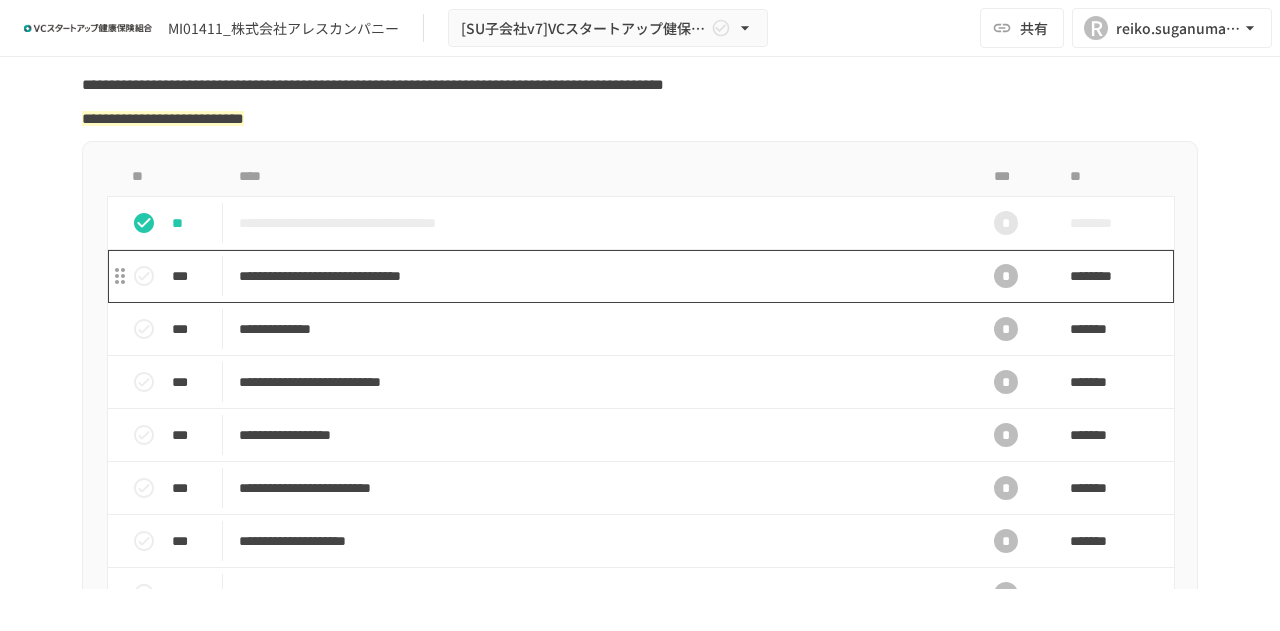 click on "**********" at bounding box center (598, 276) 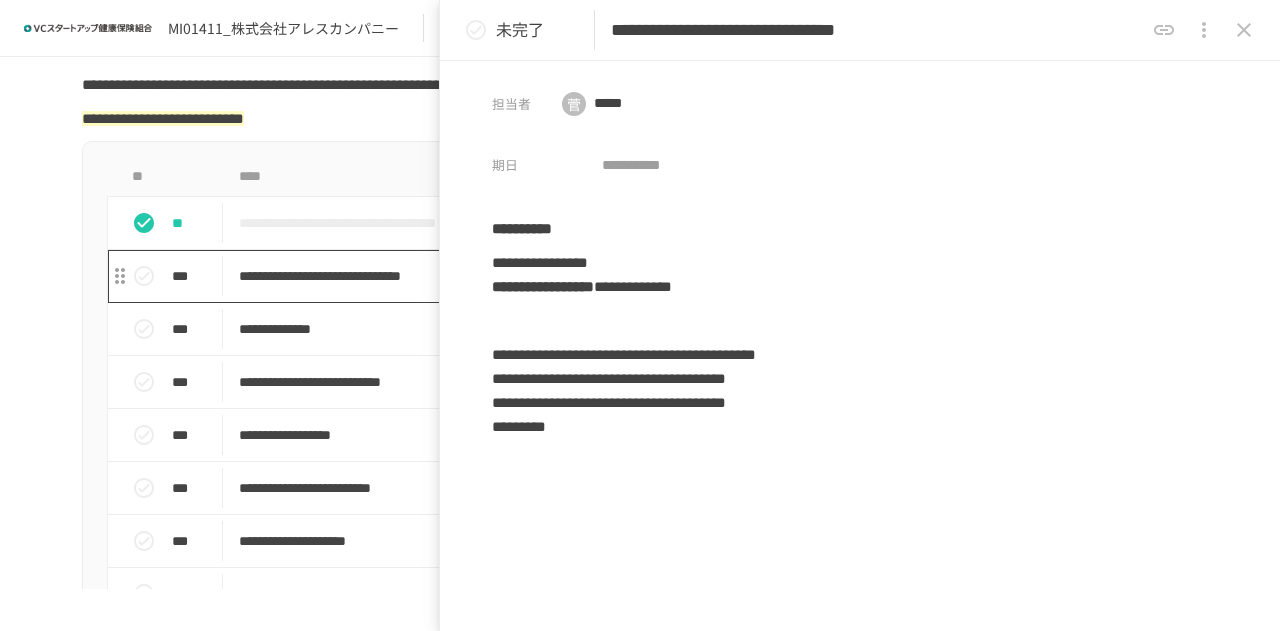 click on "**********" at bounding box center (598, 276) 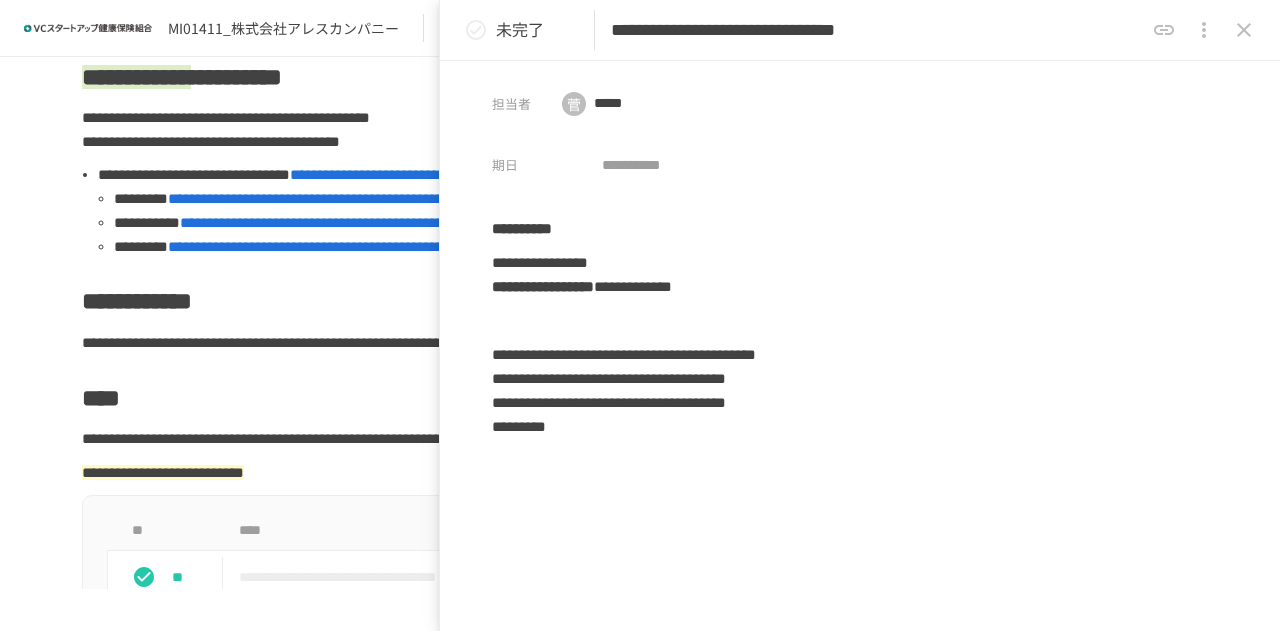 scroll, scrollTop: 200, scrollLeft: 0, axis: vertical 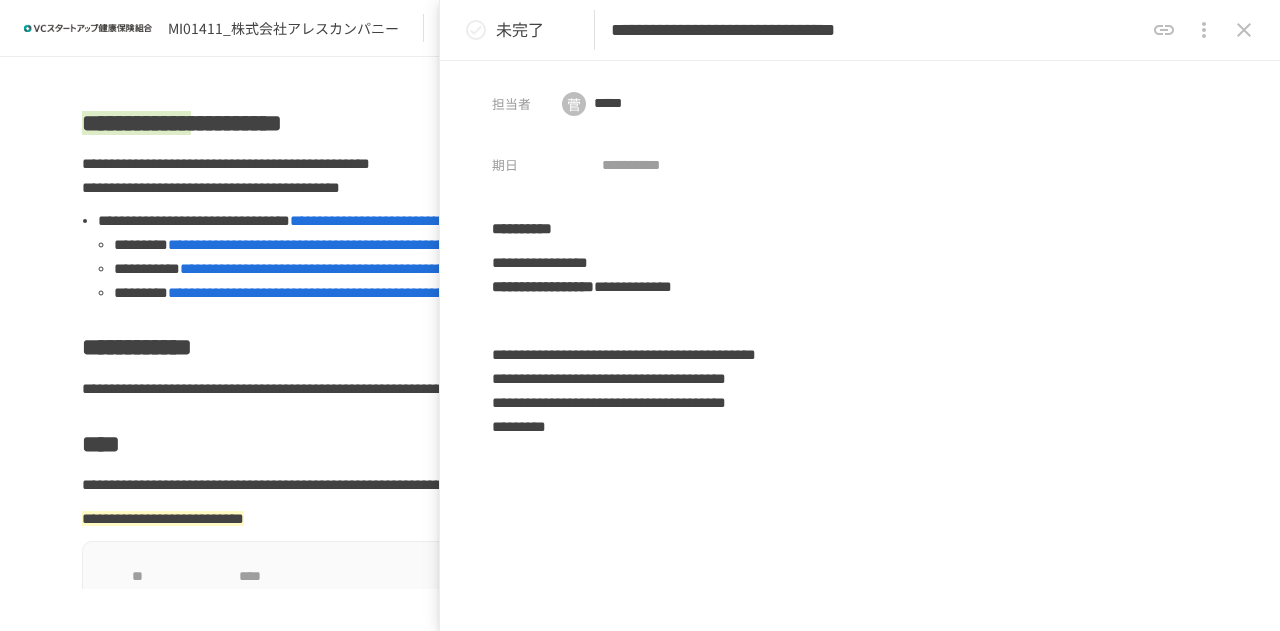 click on "**********" at bounding box center (384, 244) 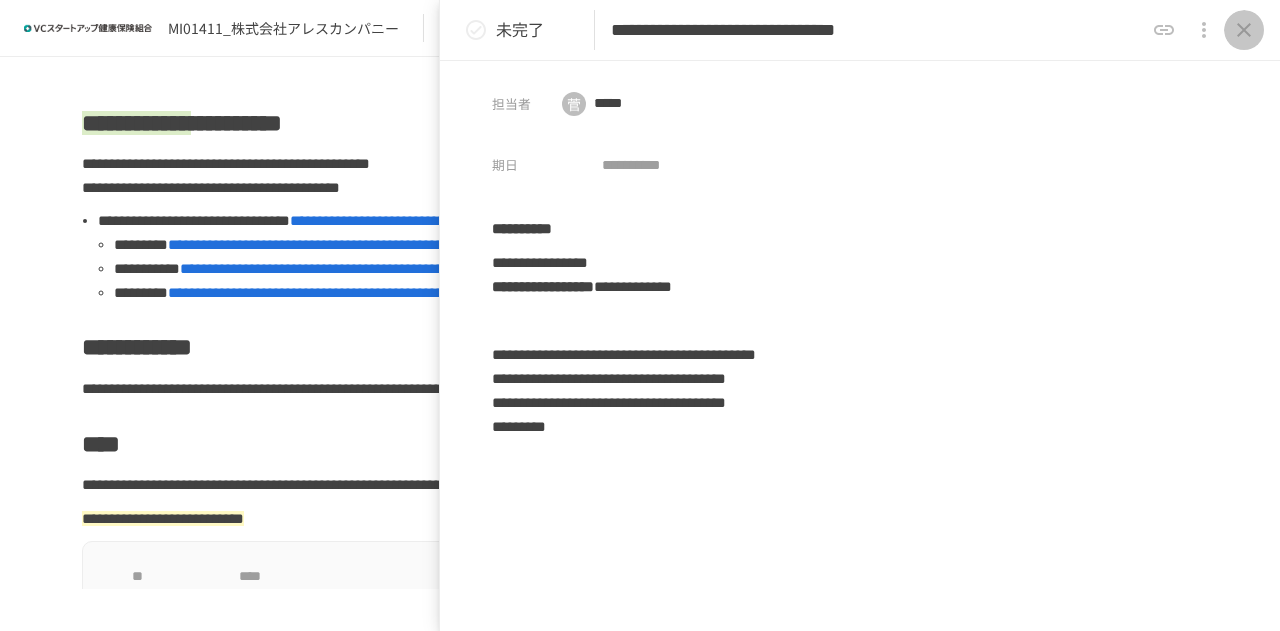 click 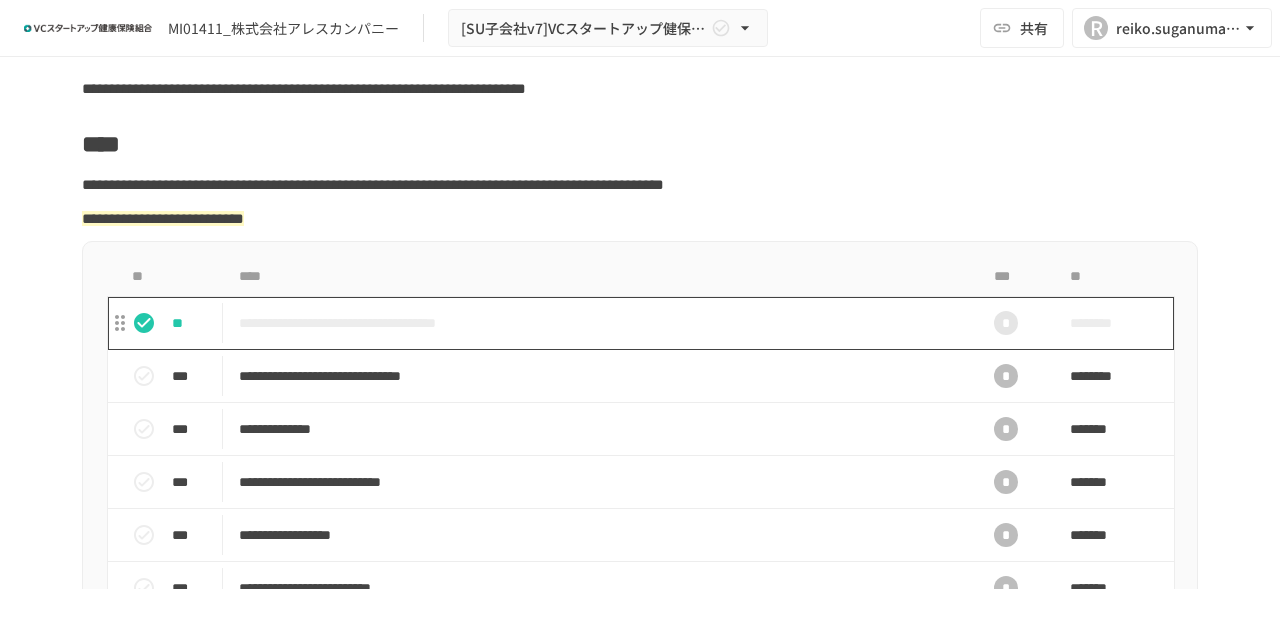 scroll, scrollTop: 0, scrollLeft: 0, axis: both 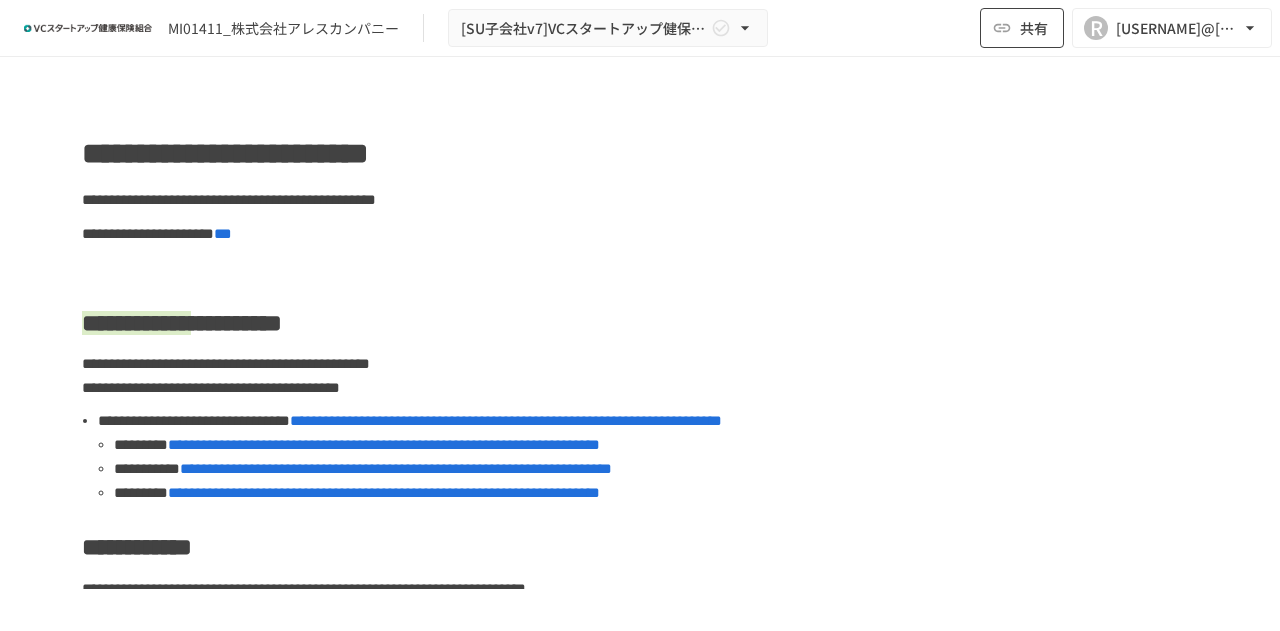click on "共有" at bounding box center [1034, 28] 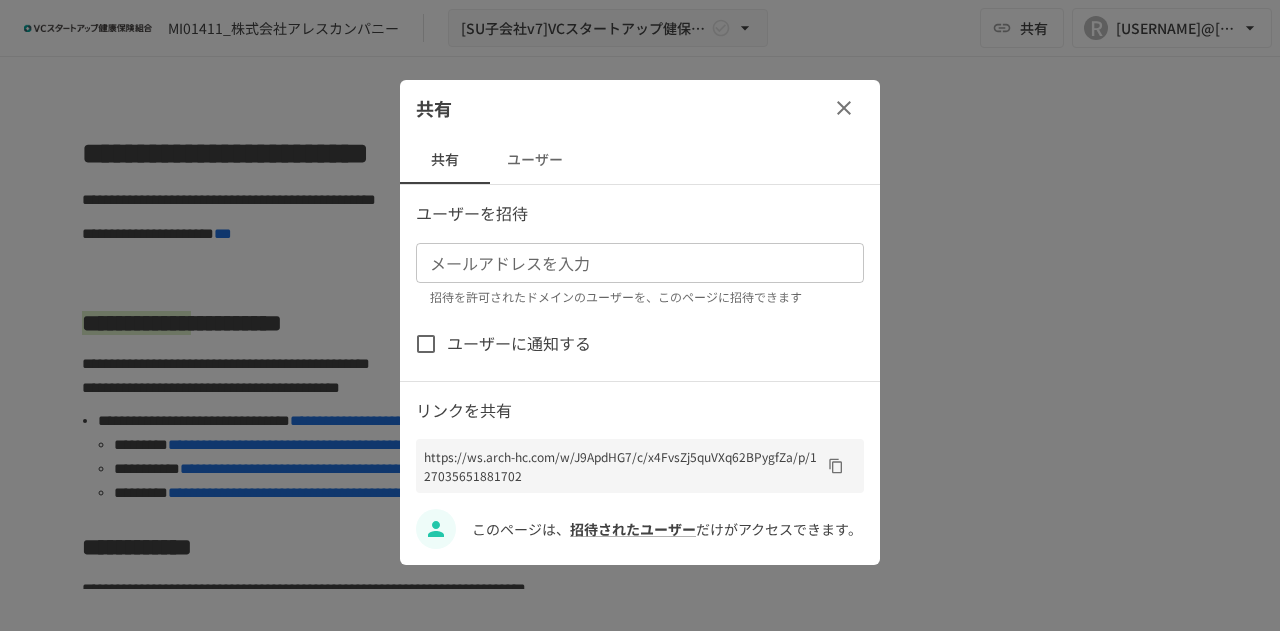 click on "メールアドレスを入力" at bounding box center [638, 263] 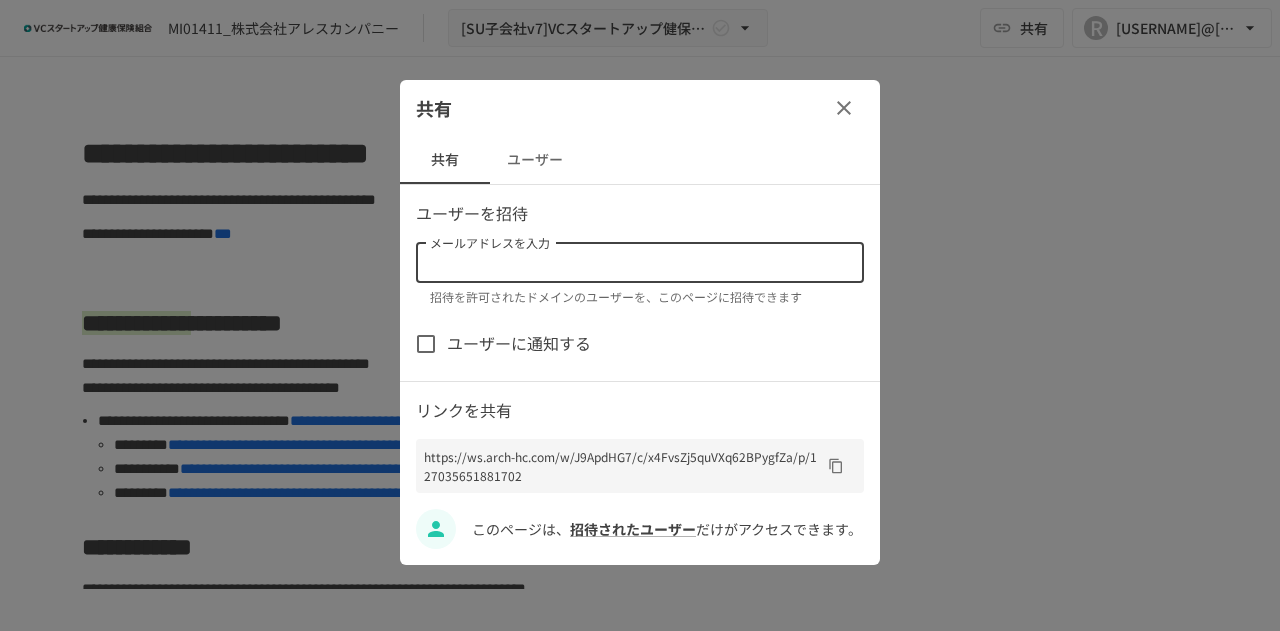 click on "ユーザー" at bounding box center [535, 160] 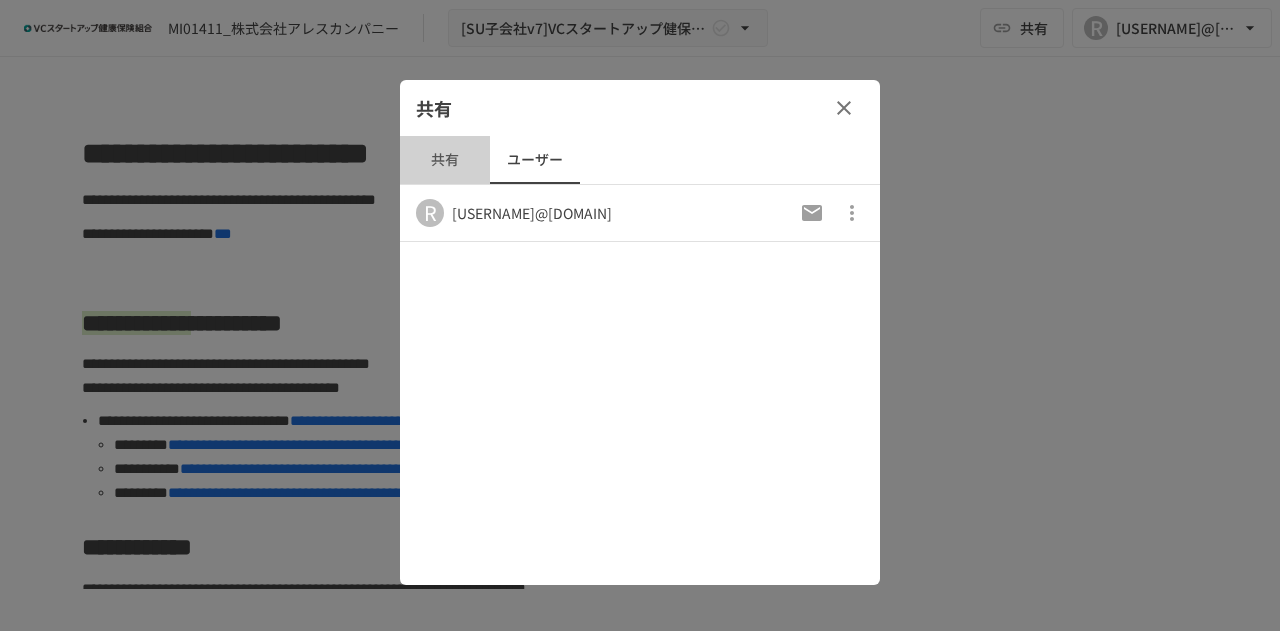 click on "共有" at bounding box center (445, 160) 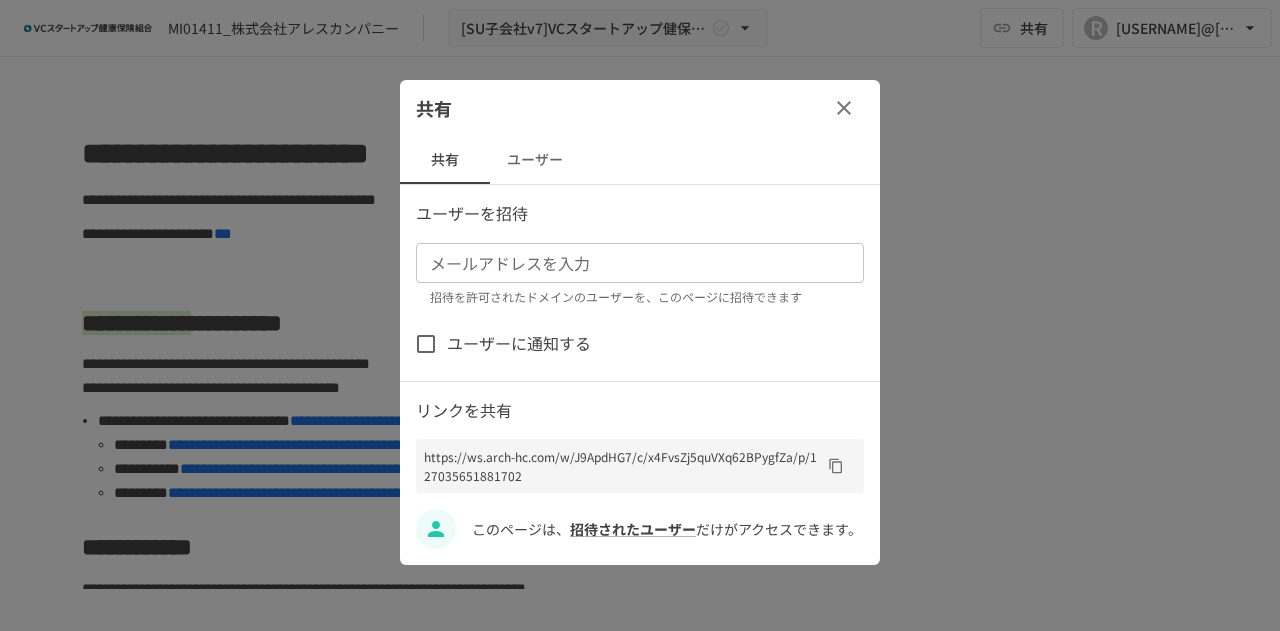 click on "メールアドレスを入力" at bounding box center (638, 263) 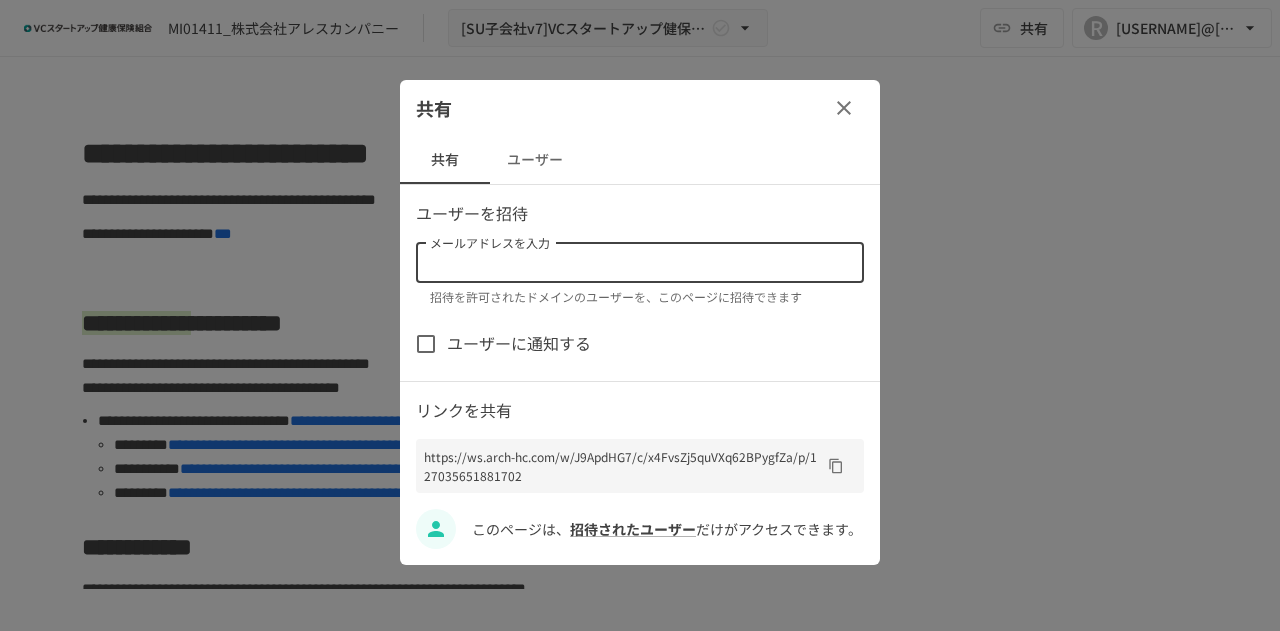 click on "メールアドレスを入力" at bounding box center [638, 263] 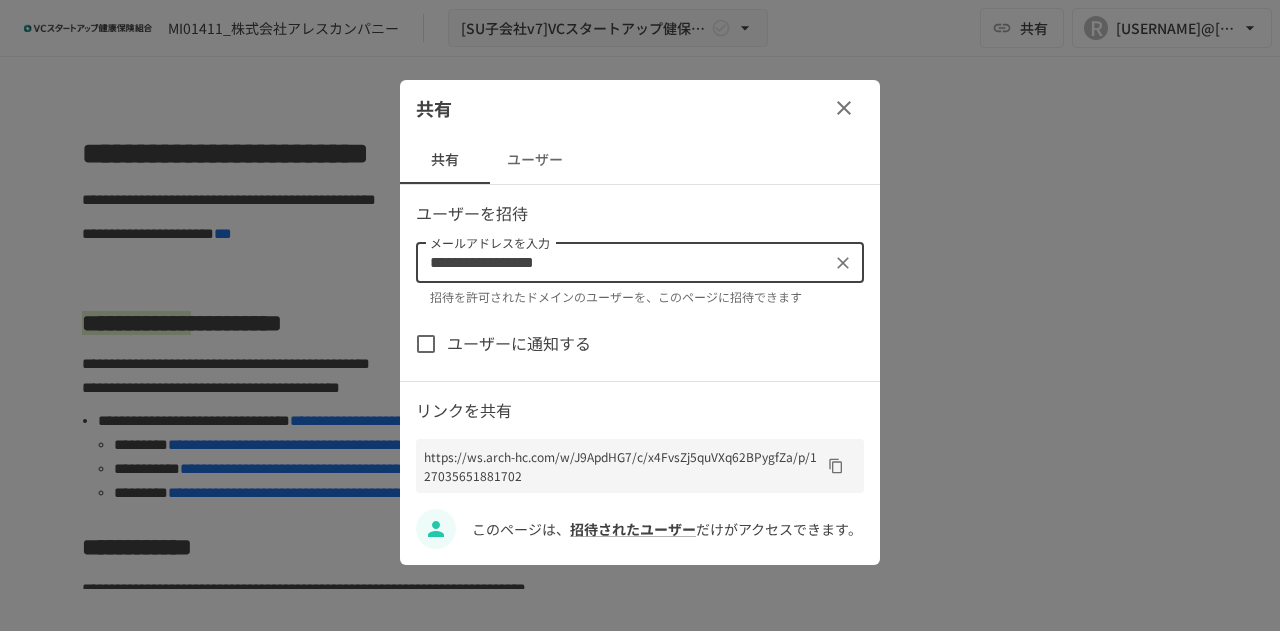 type on "**********" 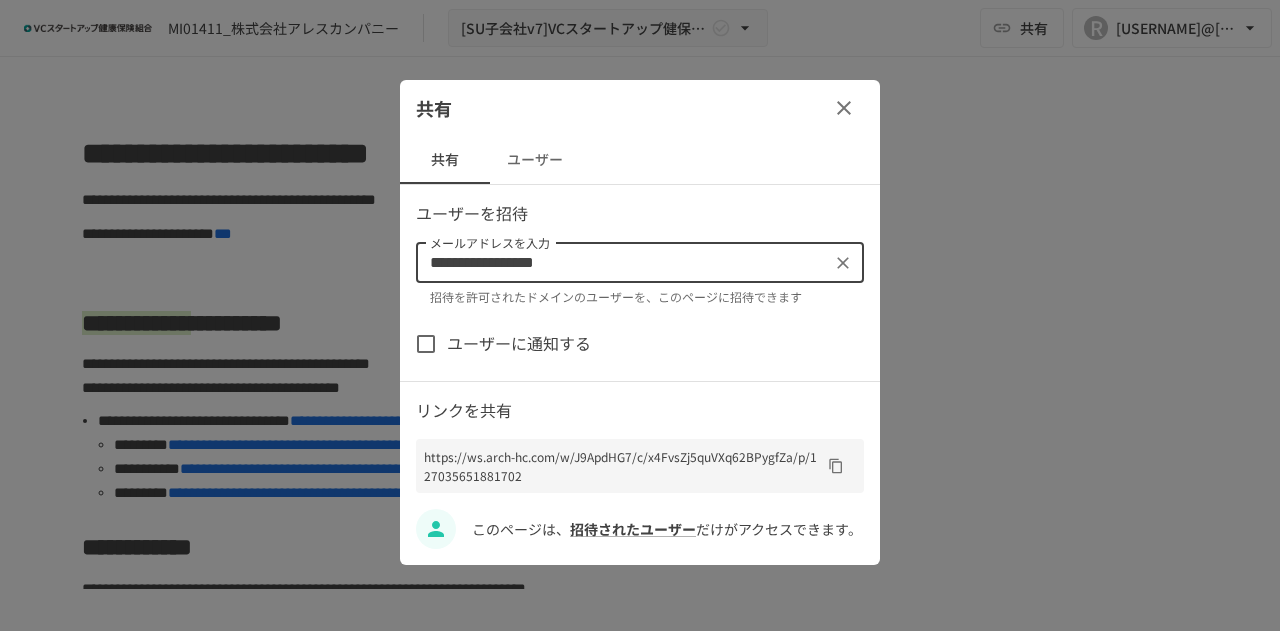 type 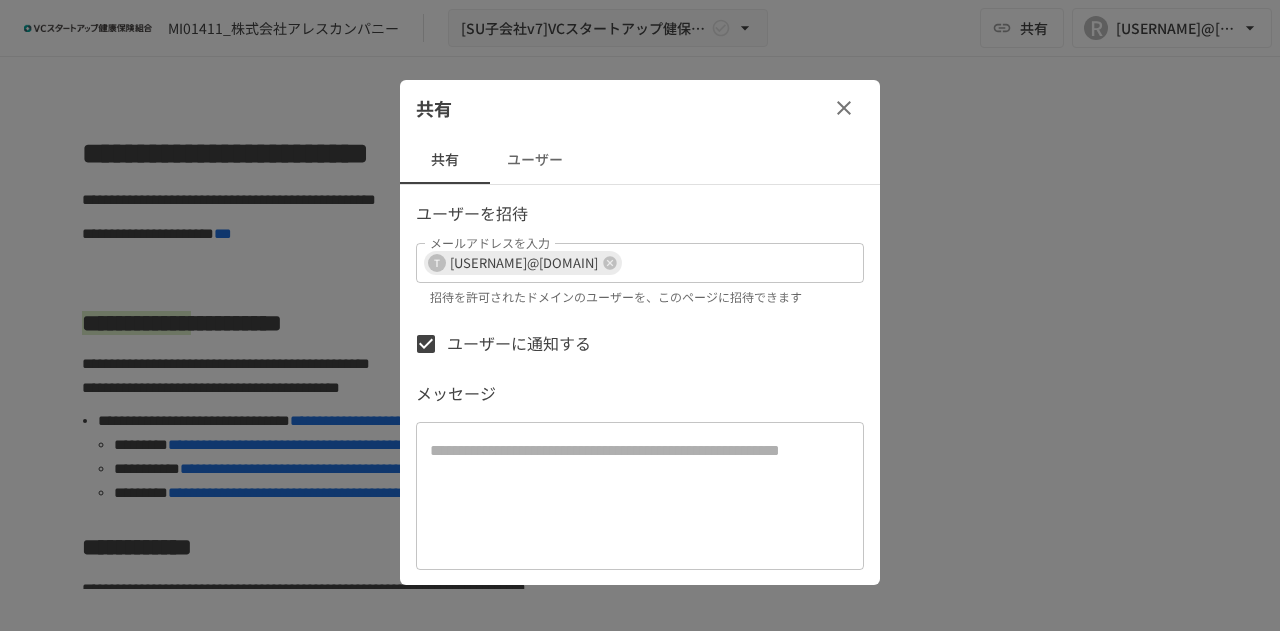 scroll, scrollTop: 72, scrollLeft: 0, axis: vertical 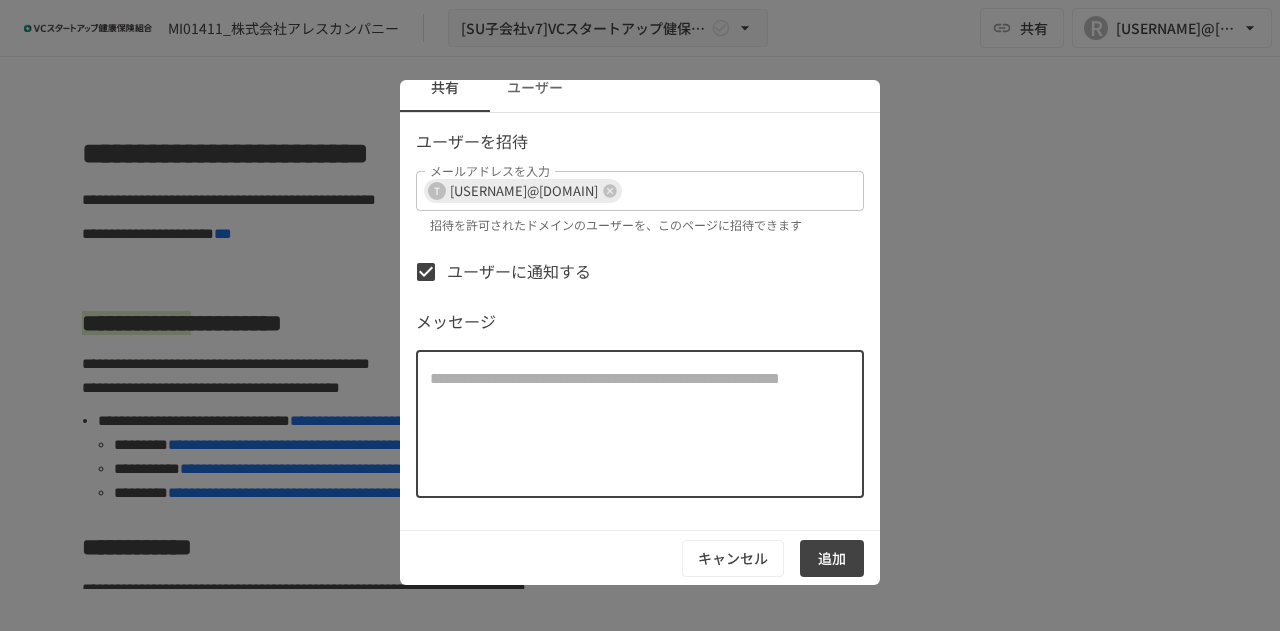click at bounding box center (640, 424) 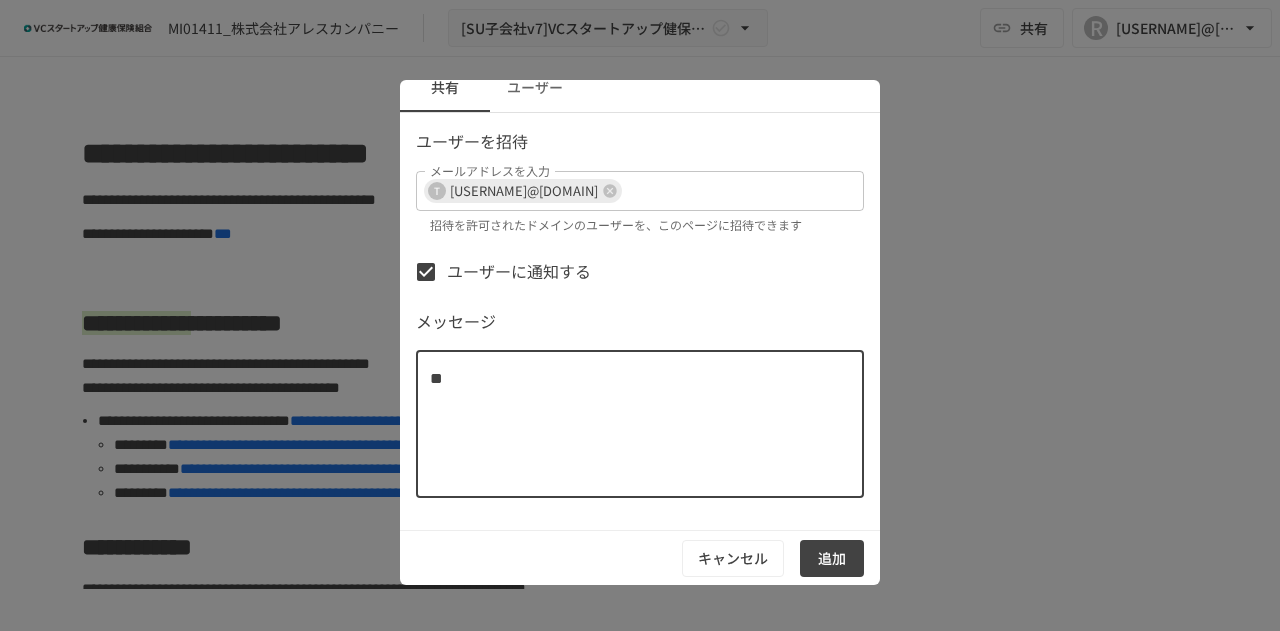 type on "*" 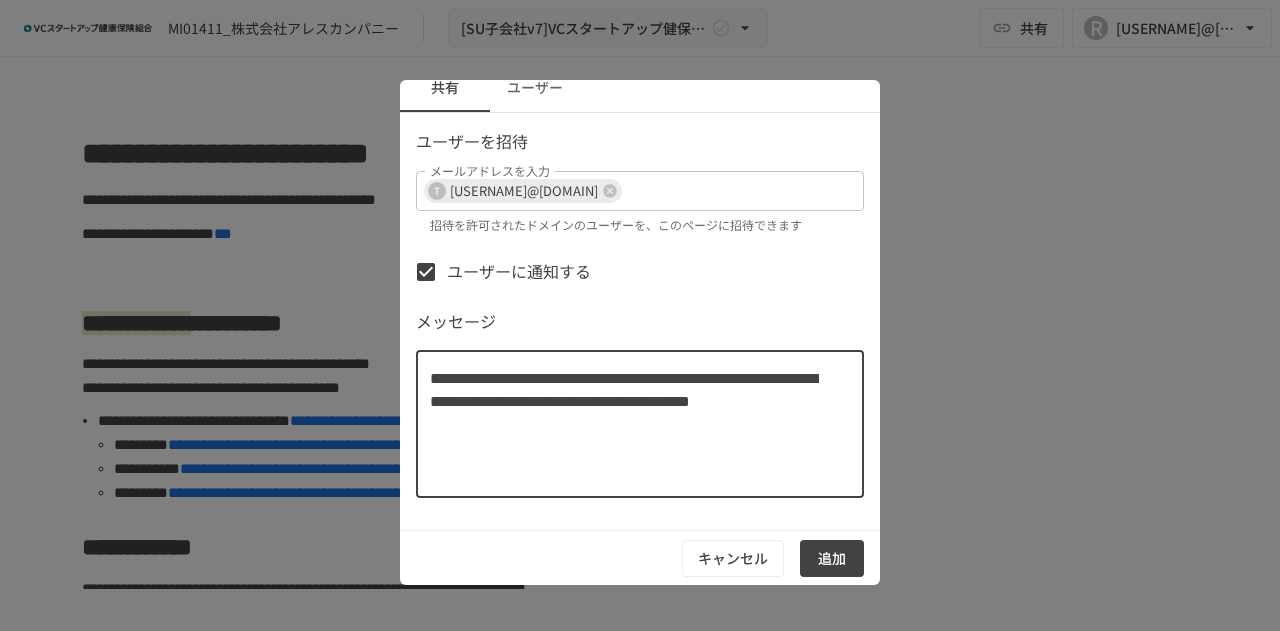 type on "**********" 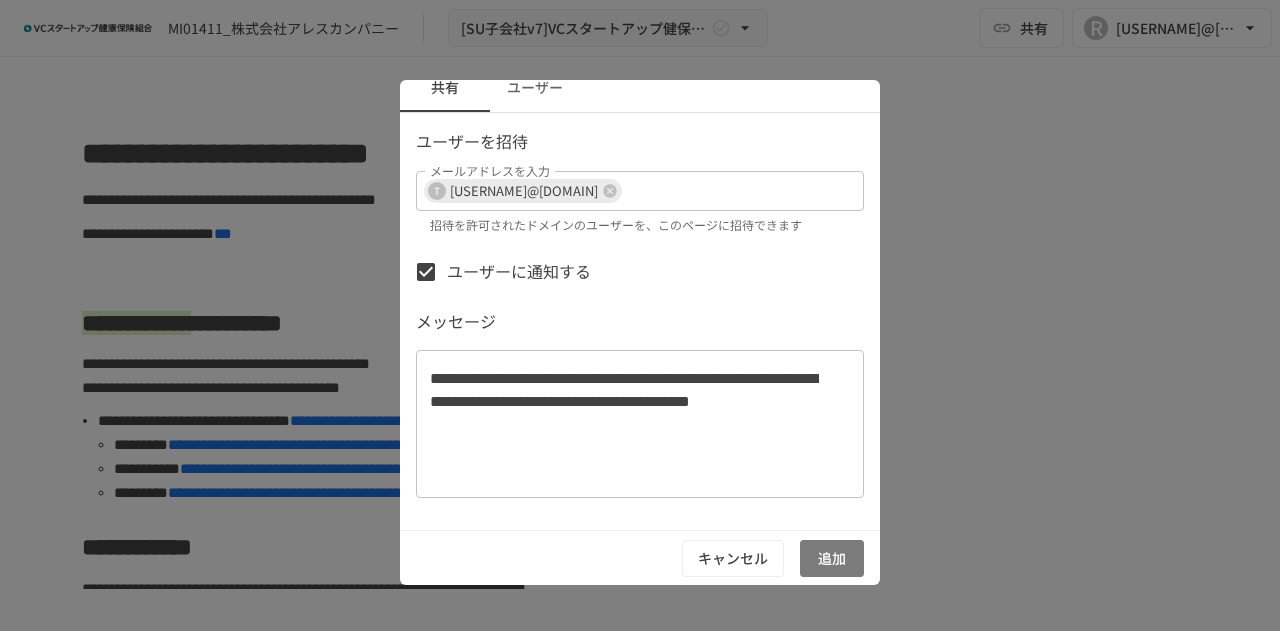 click on "追加" at bounding box center (832, 558) 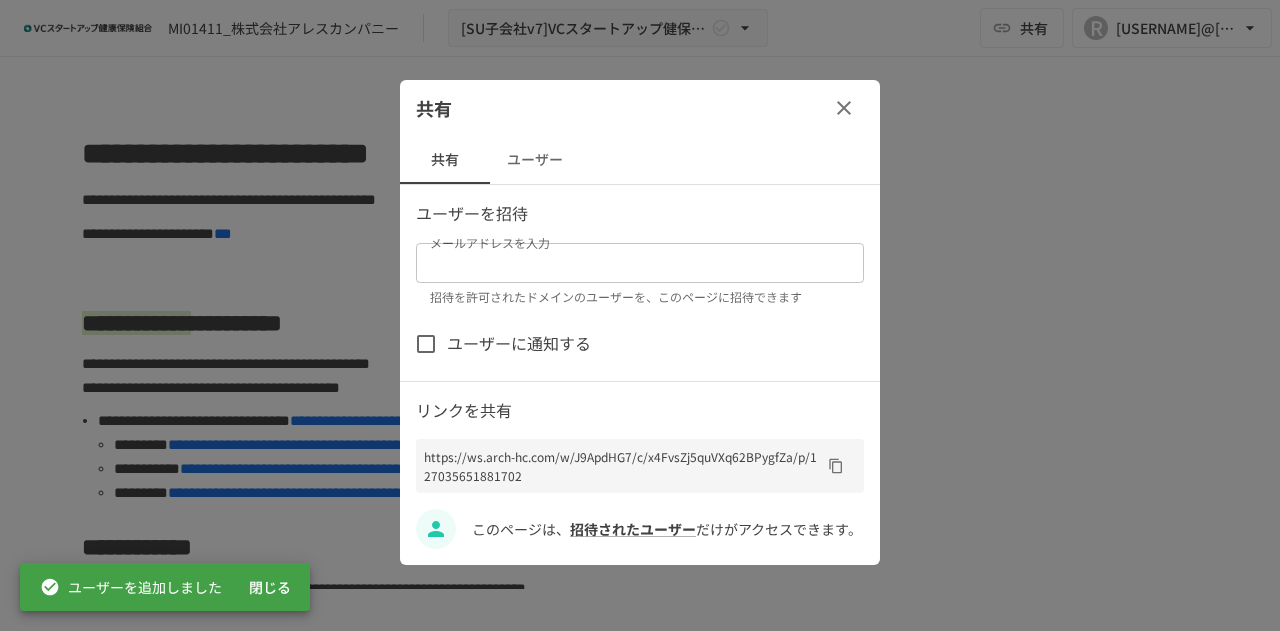 scroll, scrollTop: 0, scrollLeft: 0, axis: both 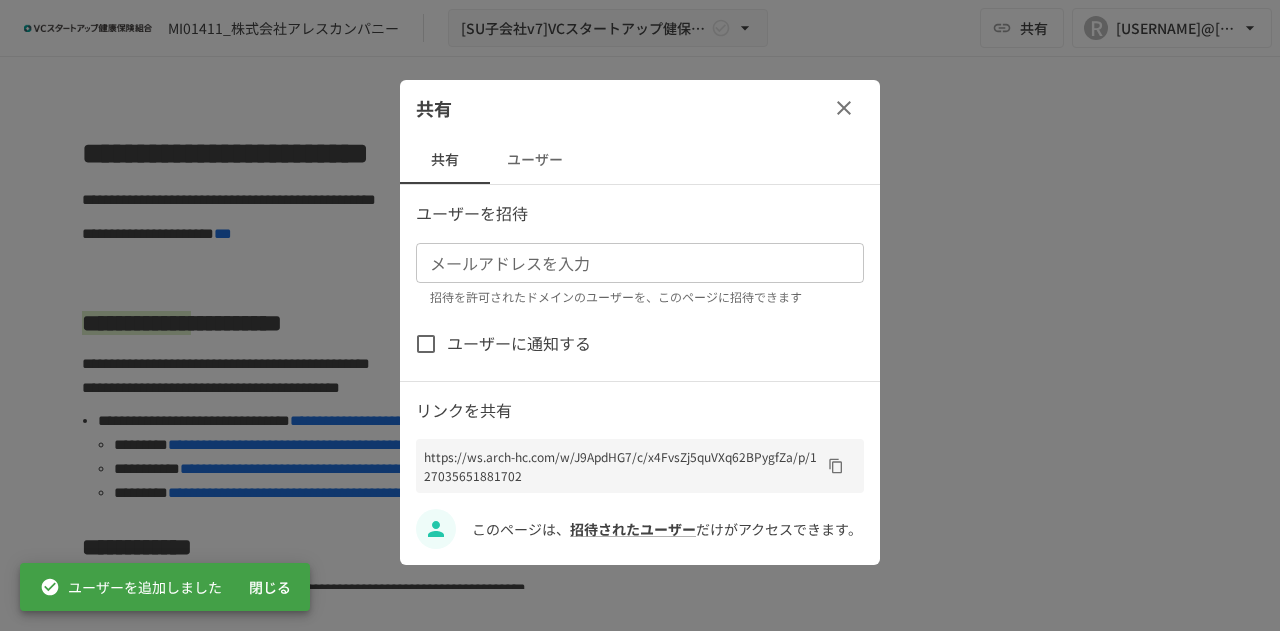 click on "ユーザー" at bounding box center [535, 160] 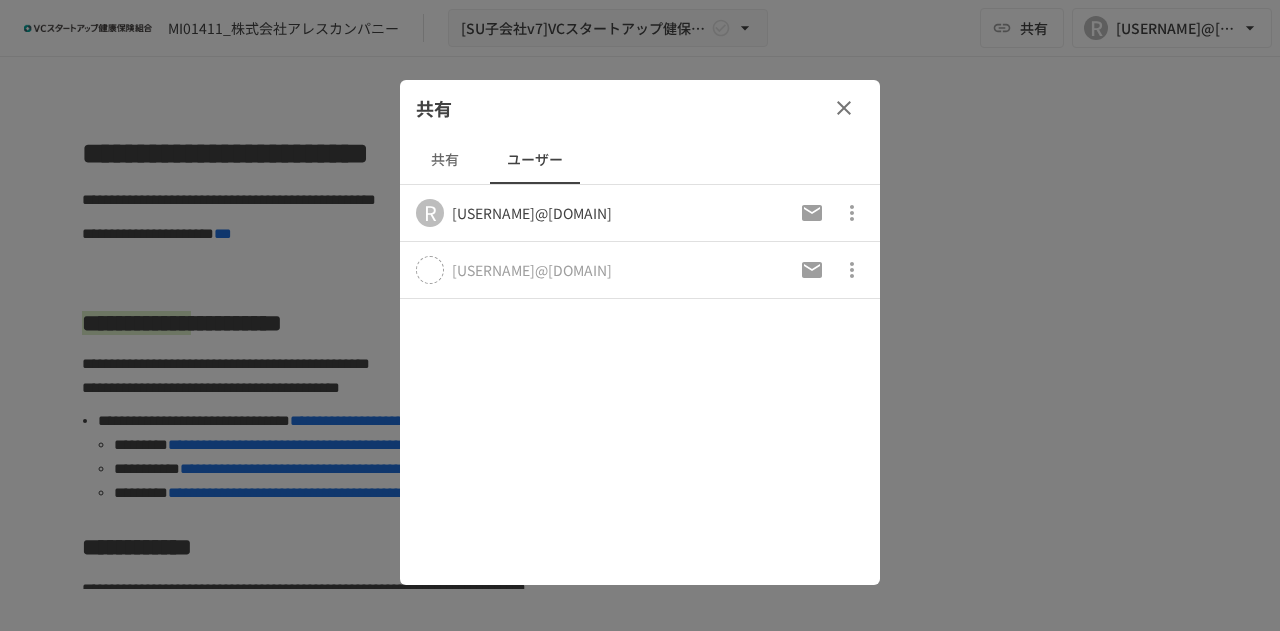 click 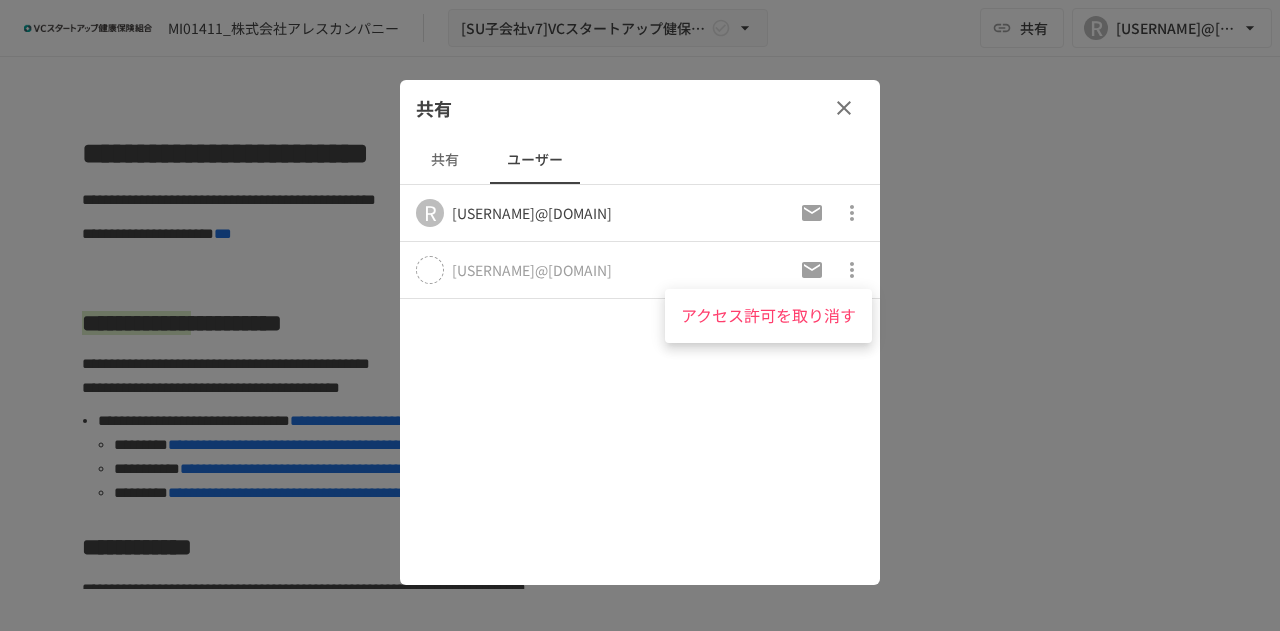 click at bounding box center [640, 315] 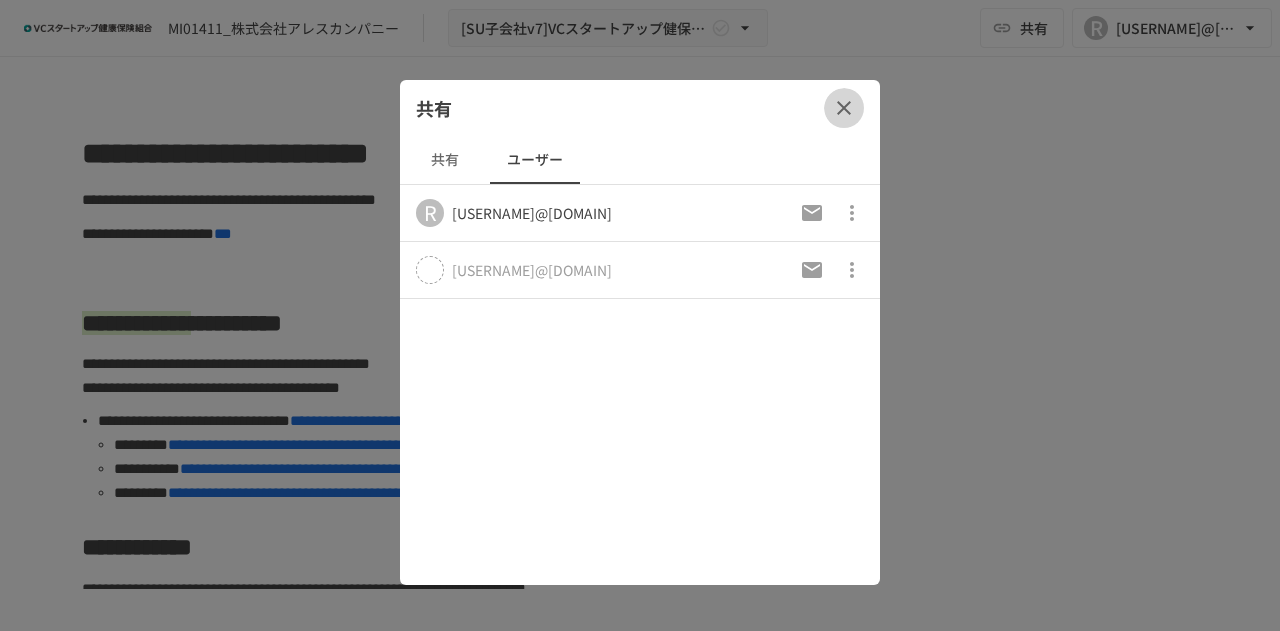 click 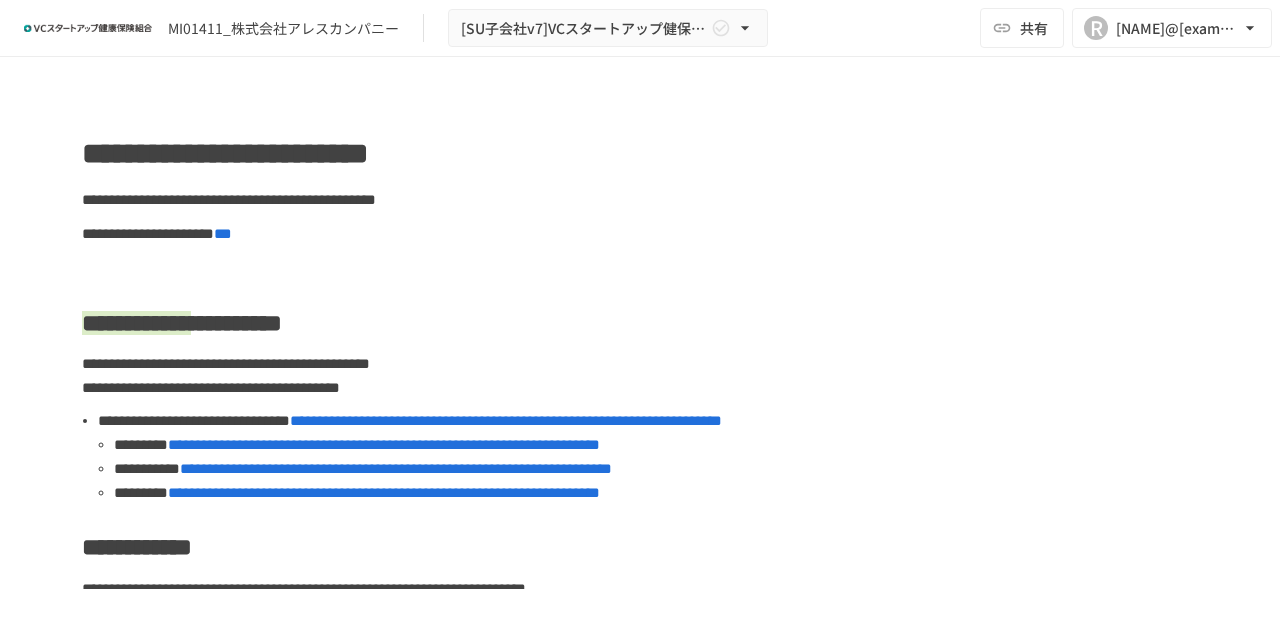 scroll, scrollTop: 0, scrollLeft: 0, axis: both 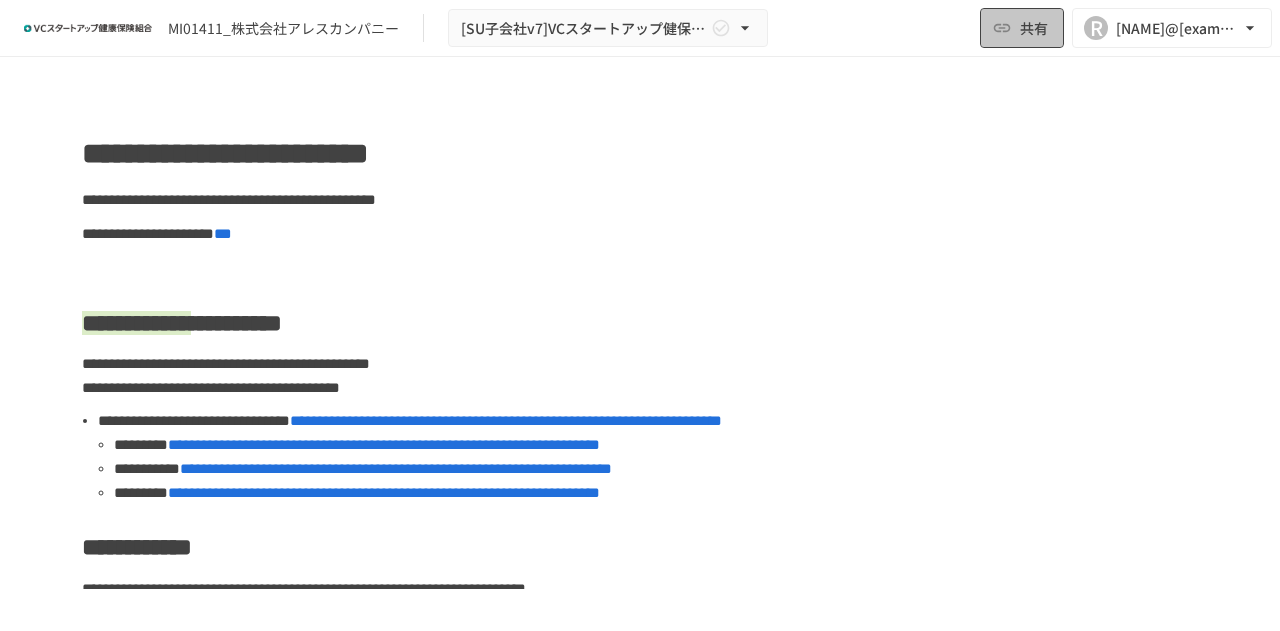 click 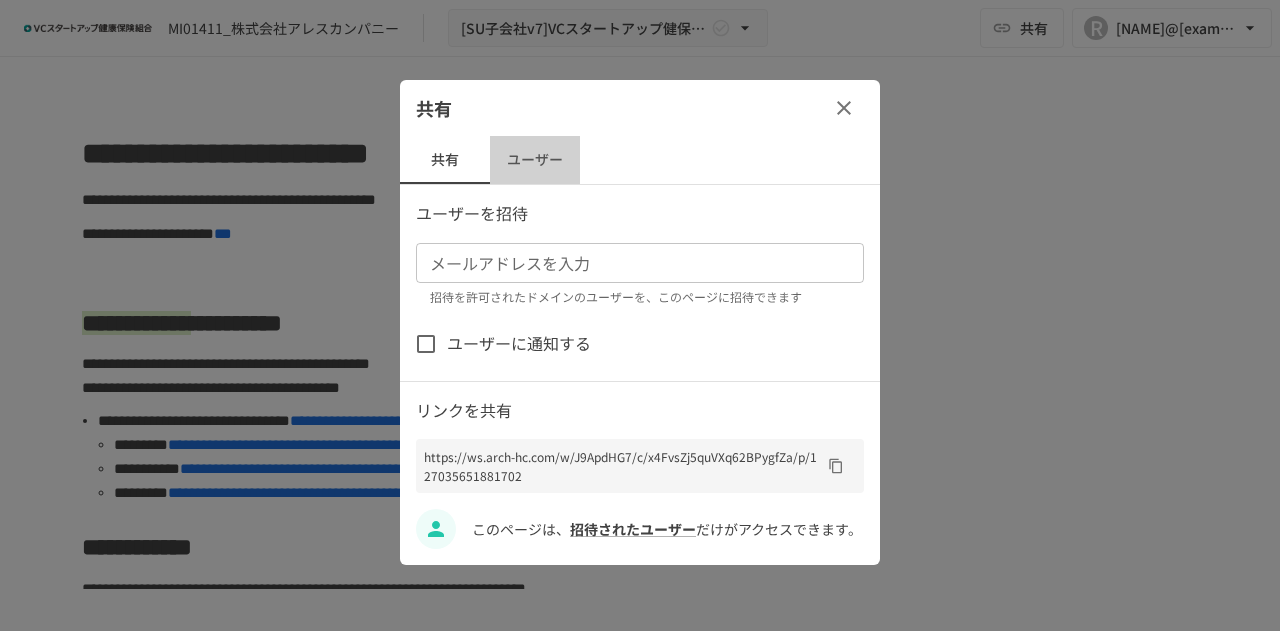 click on "ユーザー" at bounding box center (535, 160) 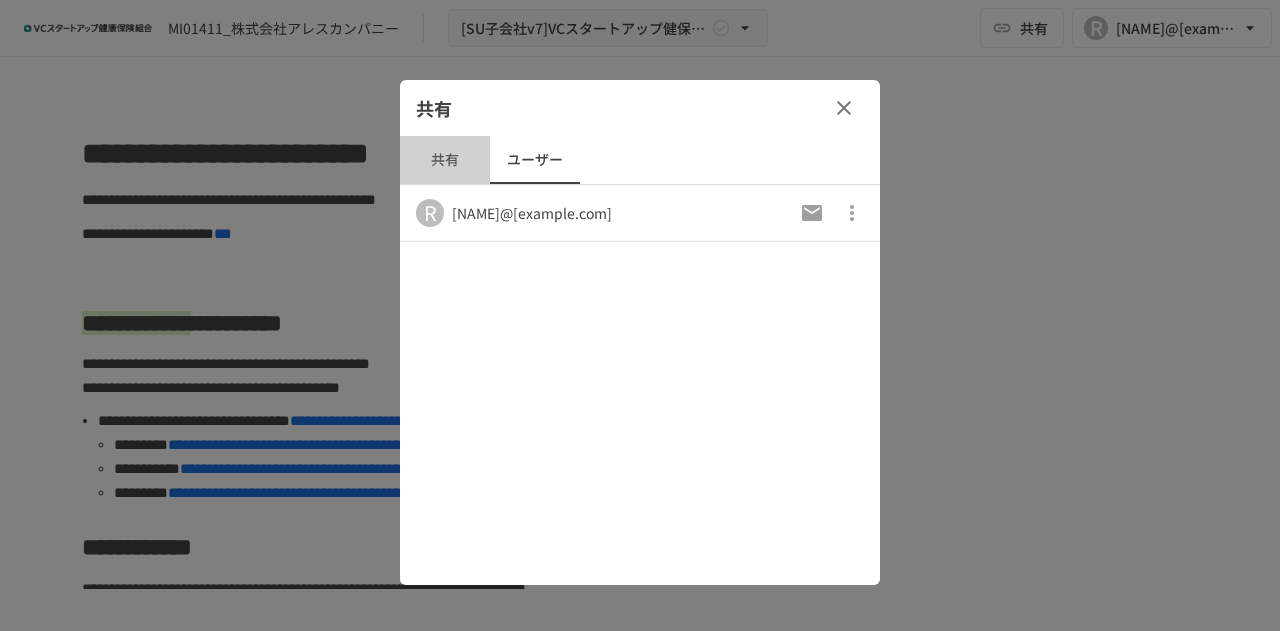 click on "共有" at bounding box center [445, 160] 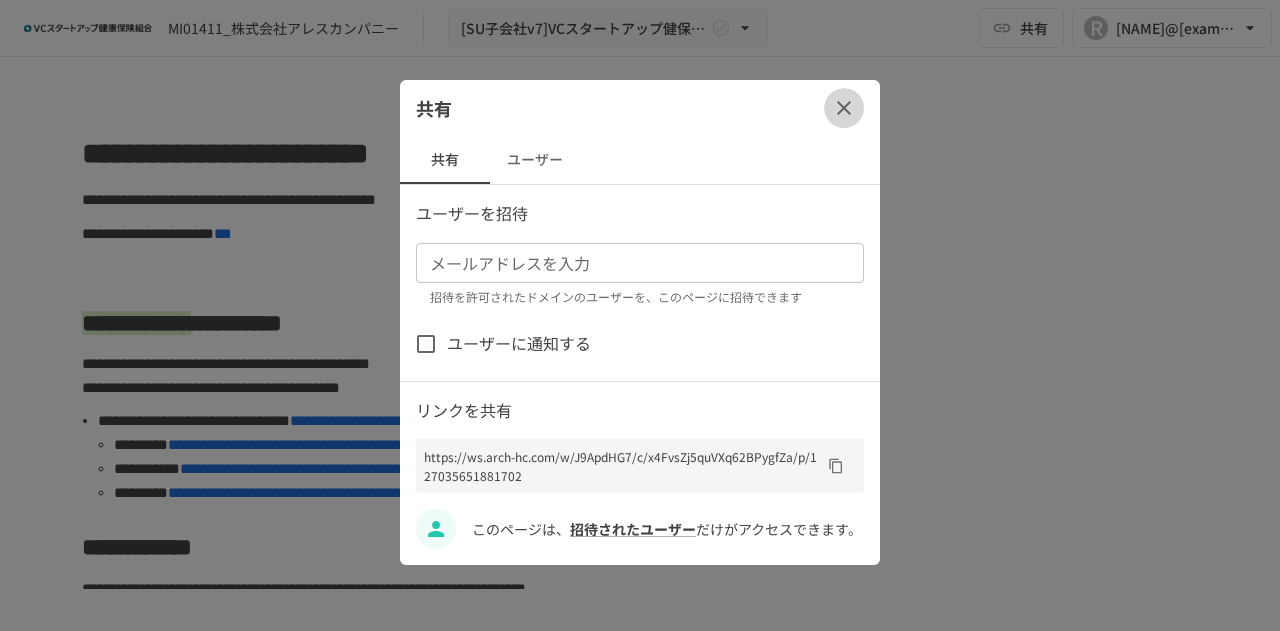 click 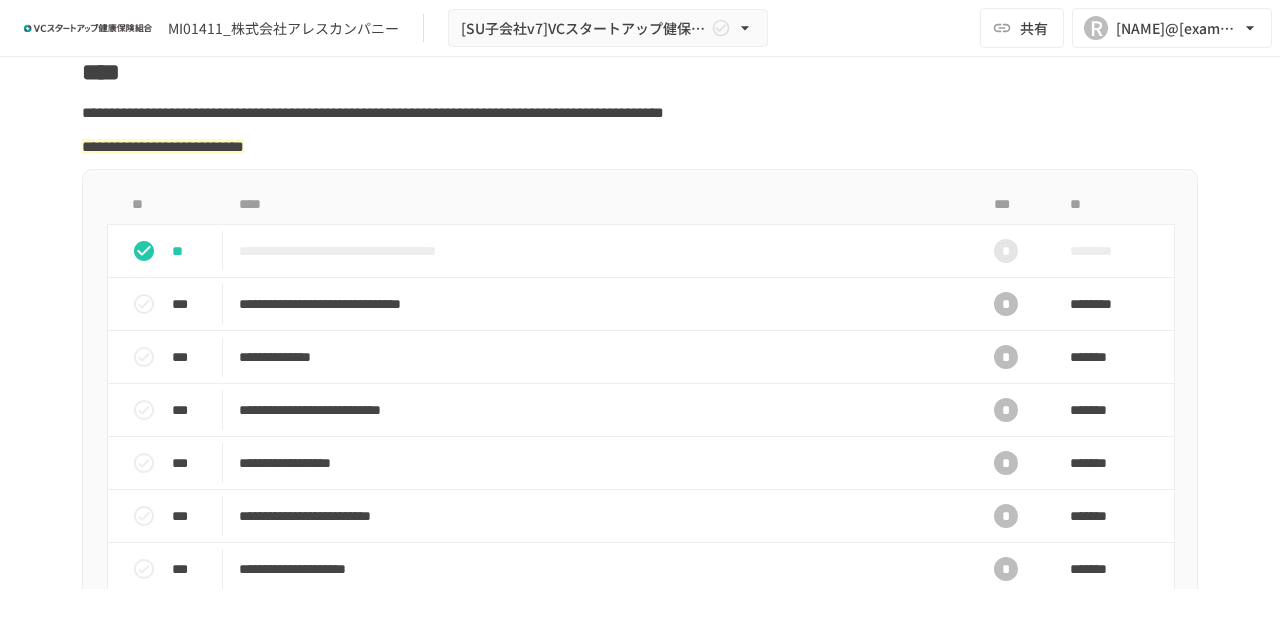 scroll, scrollTop: 600, scrollLeft: 0, axis: vertical 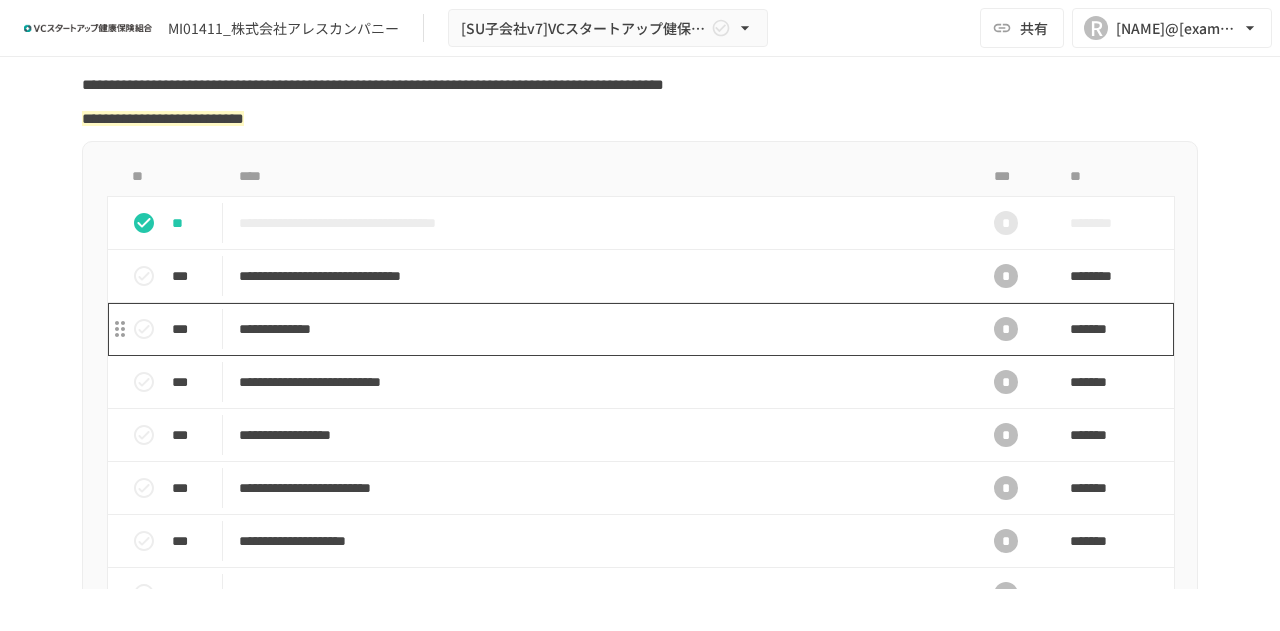 click on "**********" at bounding box center [598, 329] 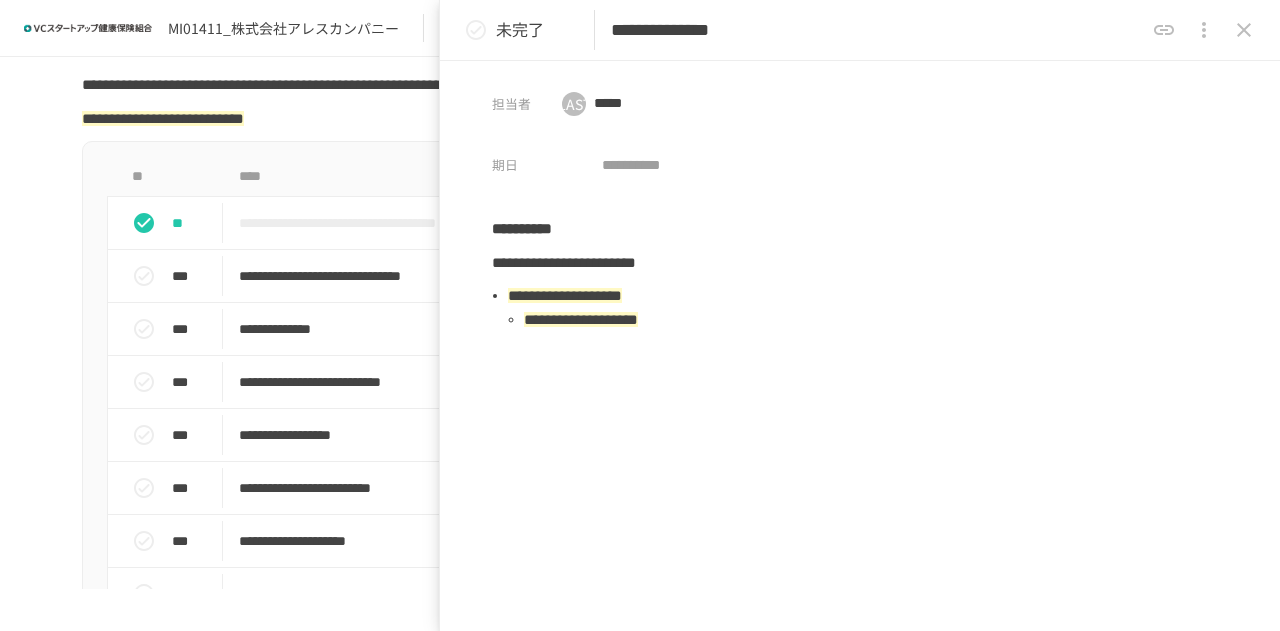 click 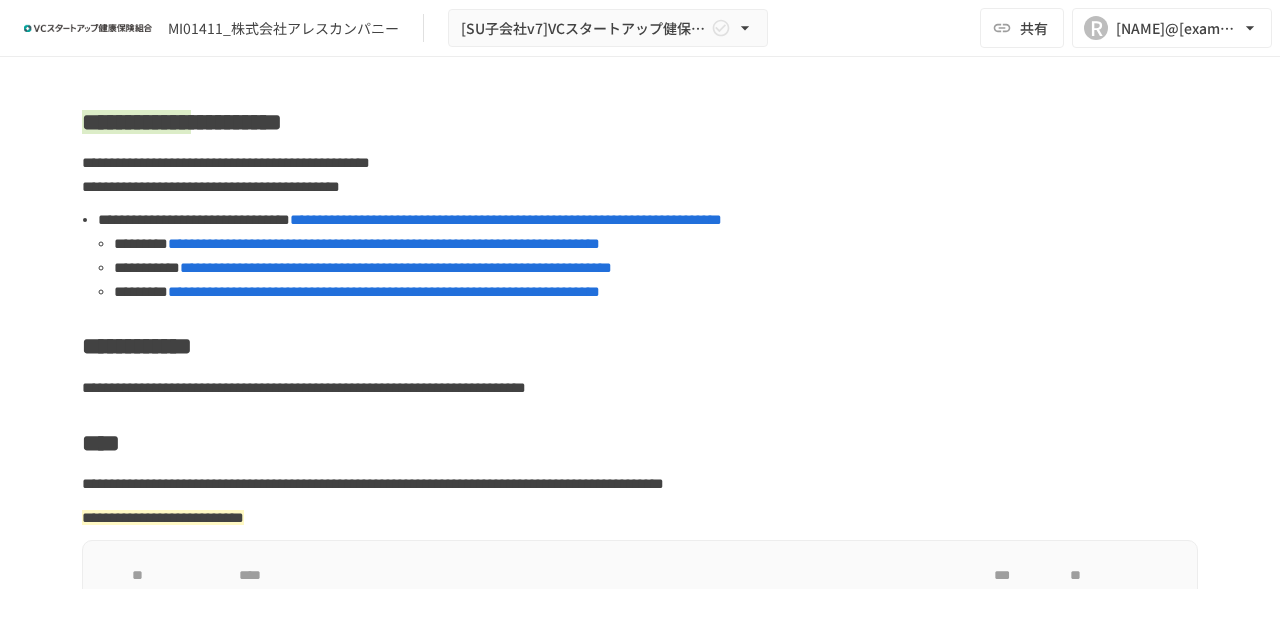 scroll, scrollTop: 200, scrollLeft: 0, axis: vertical 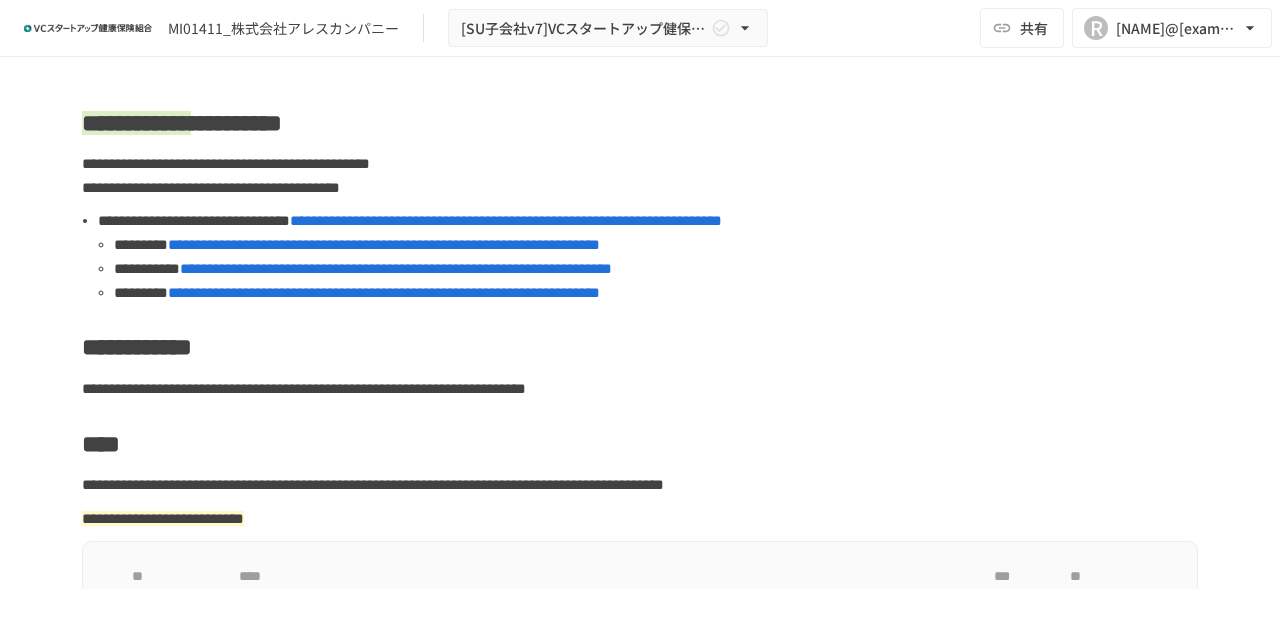 click on "**********" at bounding box center (384, 244) 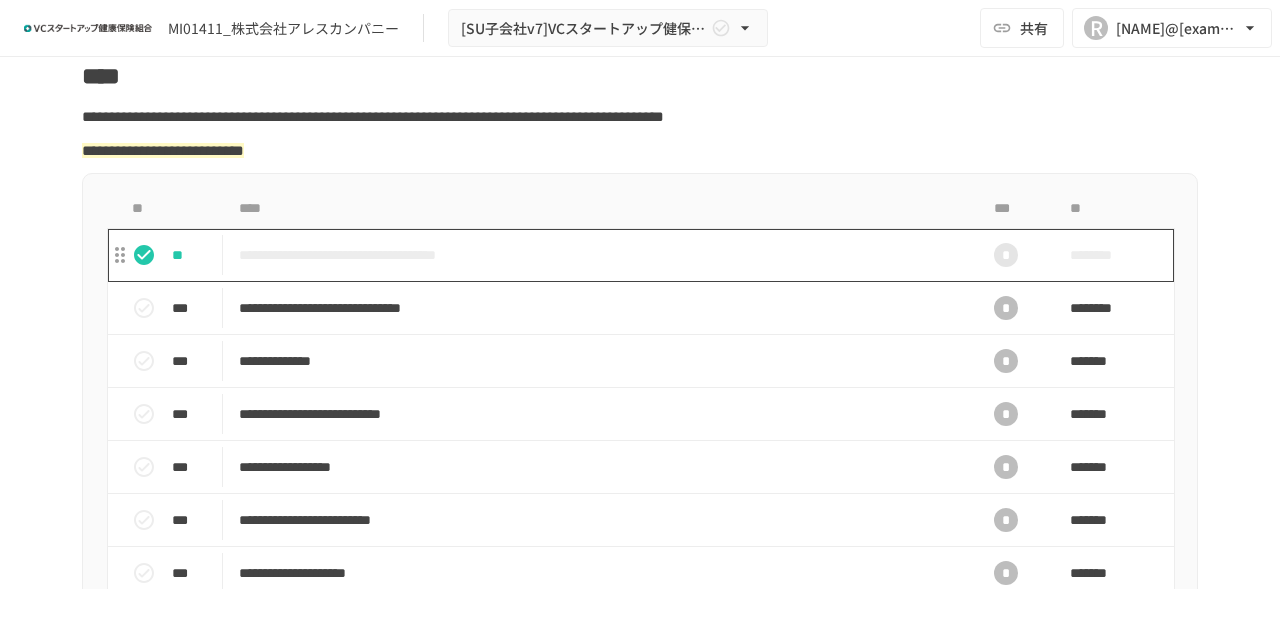 scroll, scrollTop: 600, scrollLeft: 0, axis: vertical 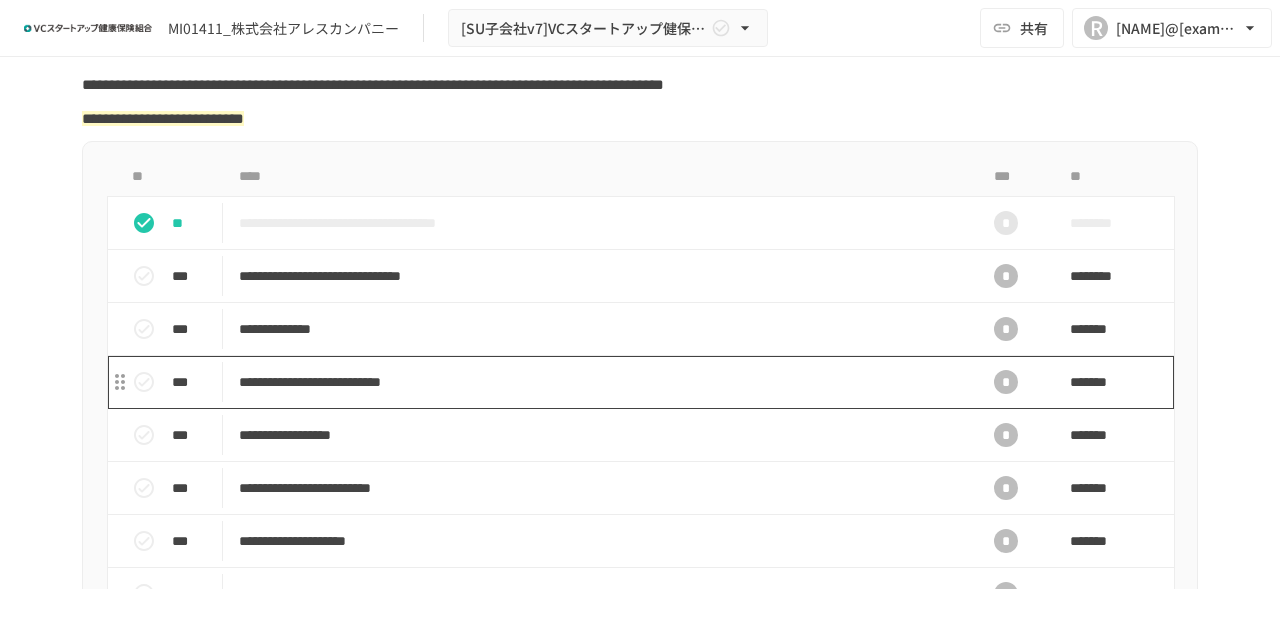 click on "**********" at bounding box center (598, 382) 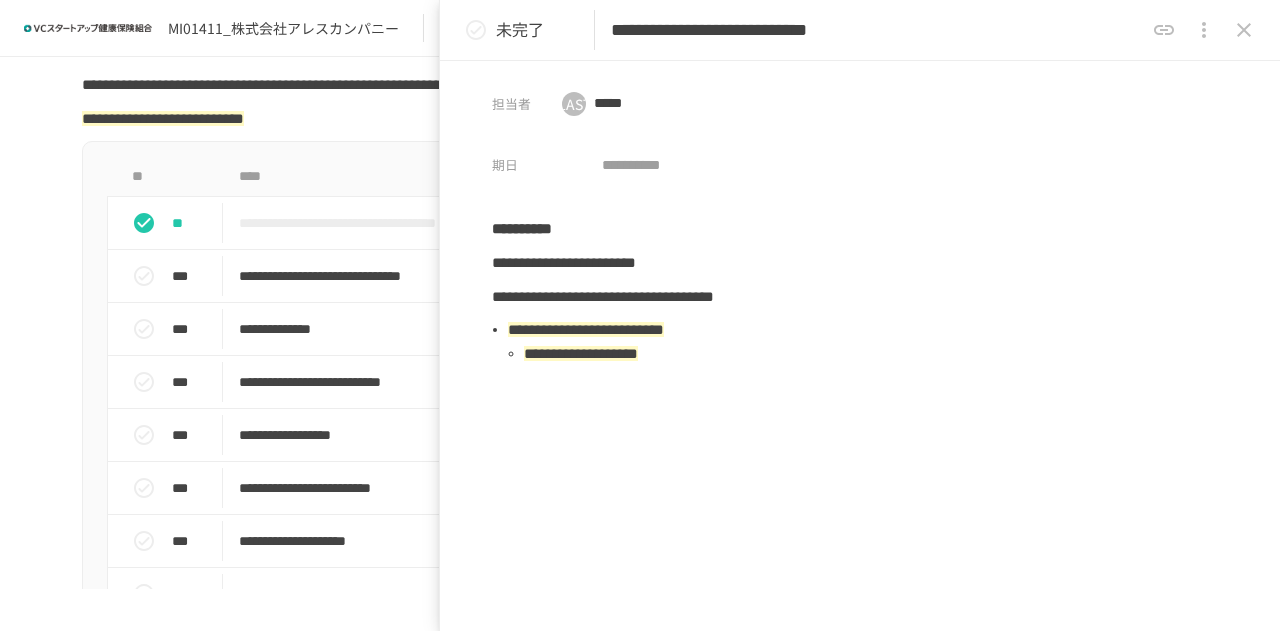 drag, startPoint x: 734, startPoint y: 27, endPoint x: 1054, endPoint y: 44, distance: 320.45123 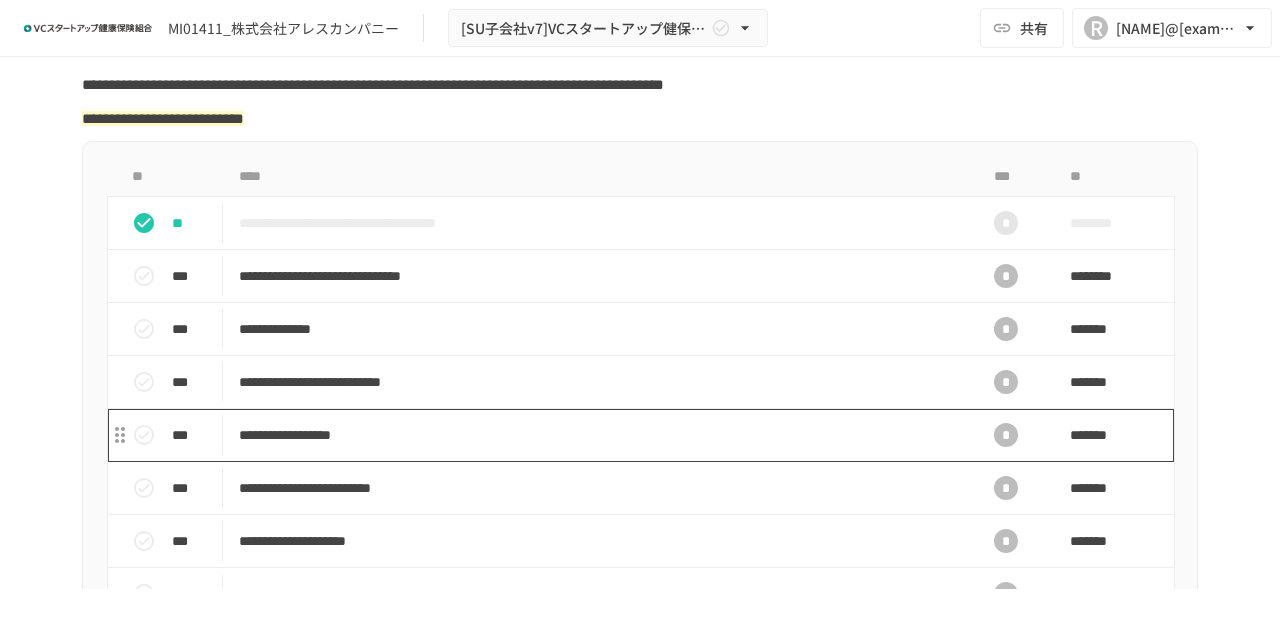 click on "**********" at bounding box center (598, 435) 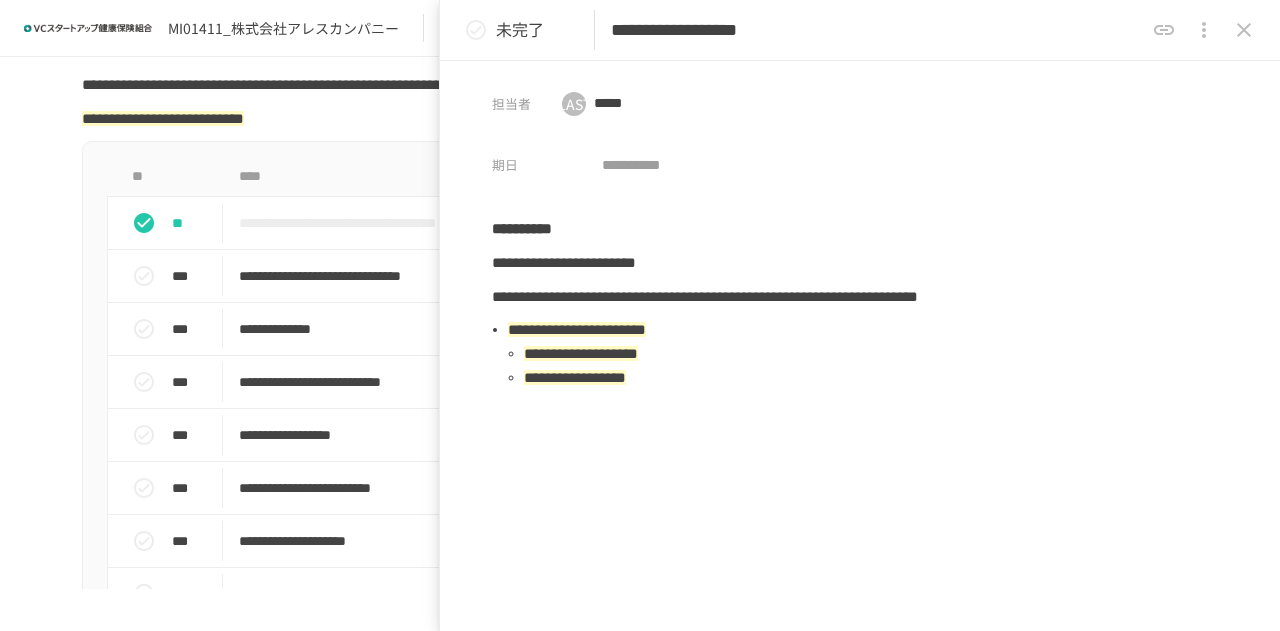 drag, startPoint x: 736, startPoint y: 33, endPoint x: 845, endPoint y: 26, distance: 109.22454 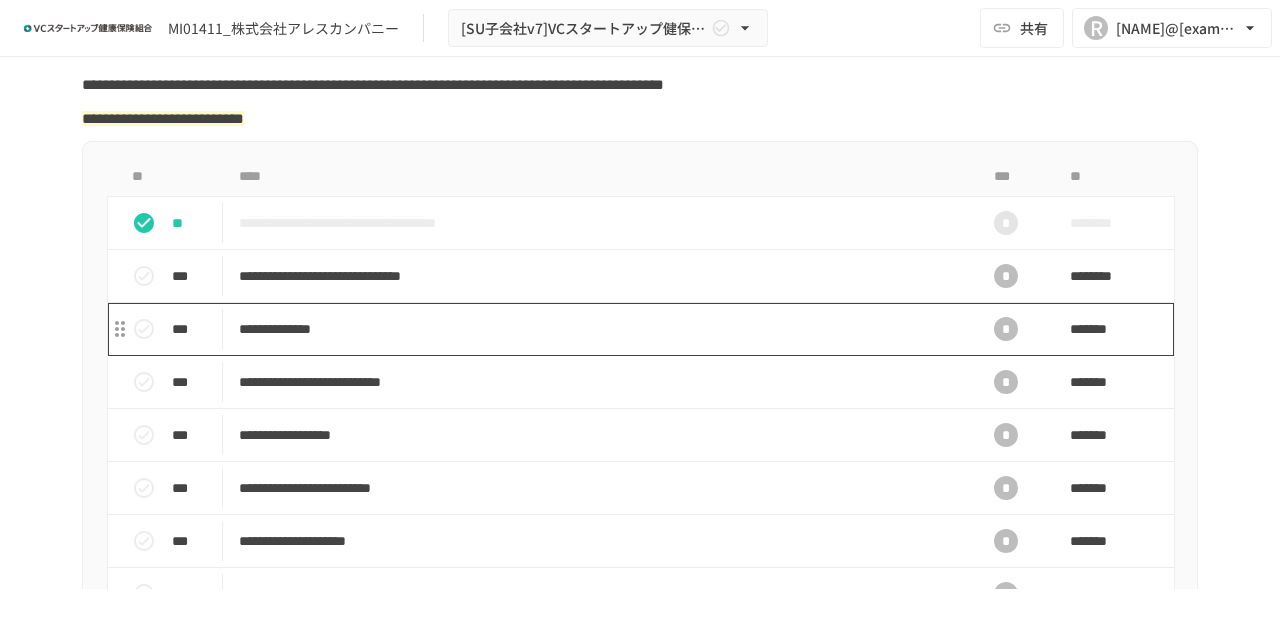 click on "**********" at bounding box center (598, 329) 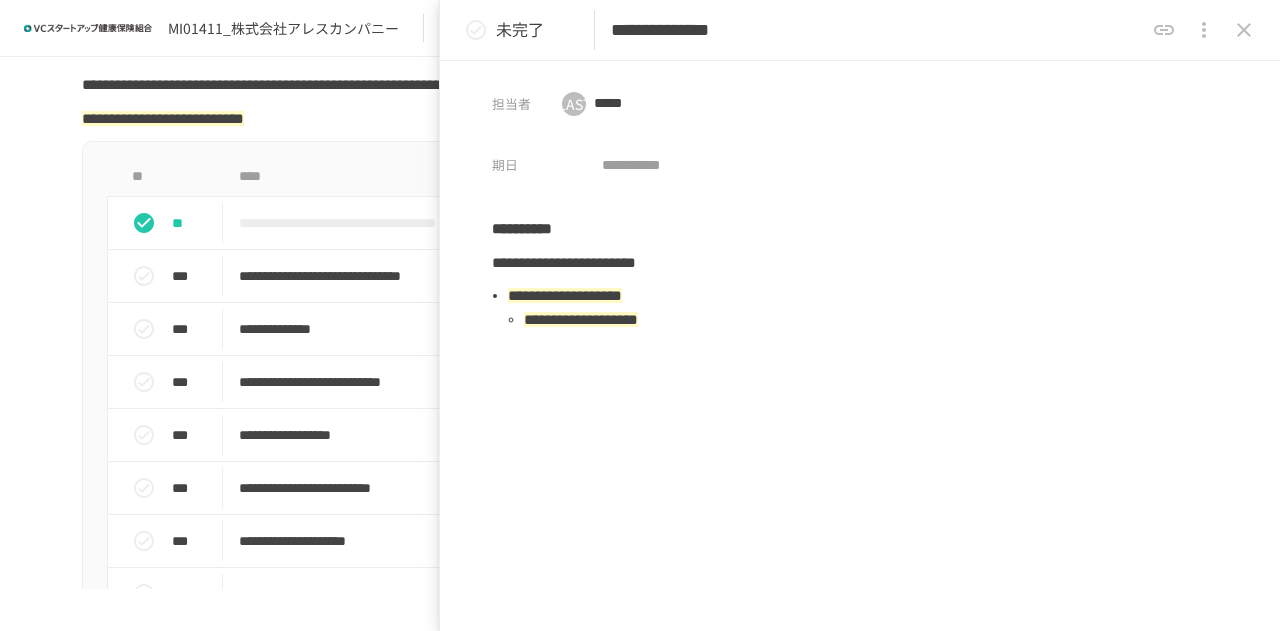 click 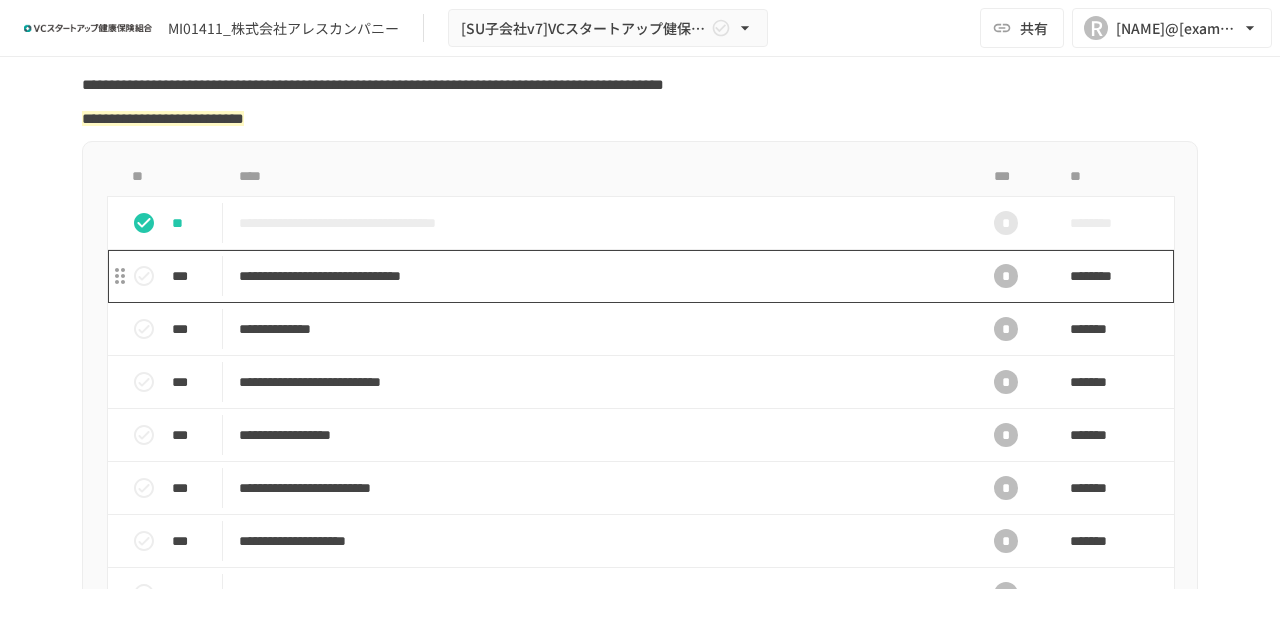 scroll, scrollTop: 700, scrollLeft: 0, axis: vertical 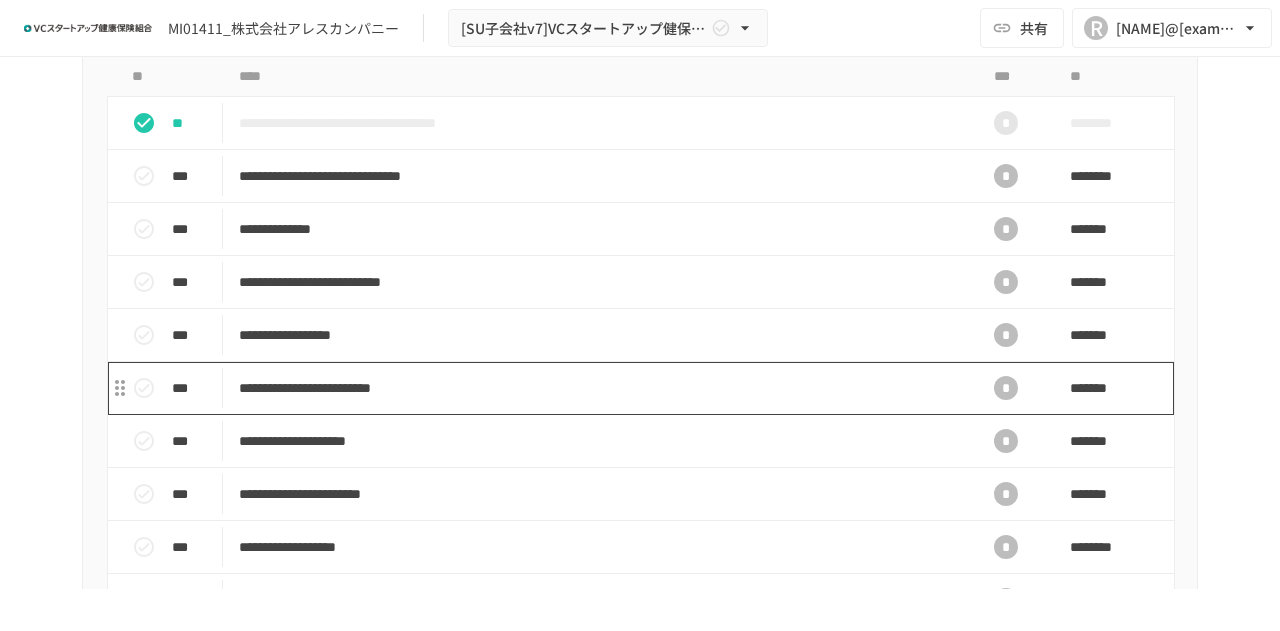 click on "**********" at bounding box center [598, 388] 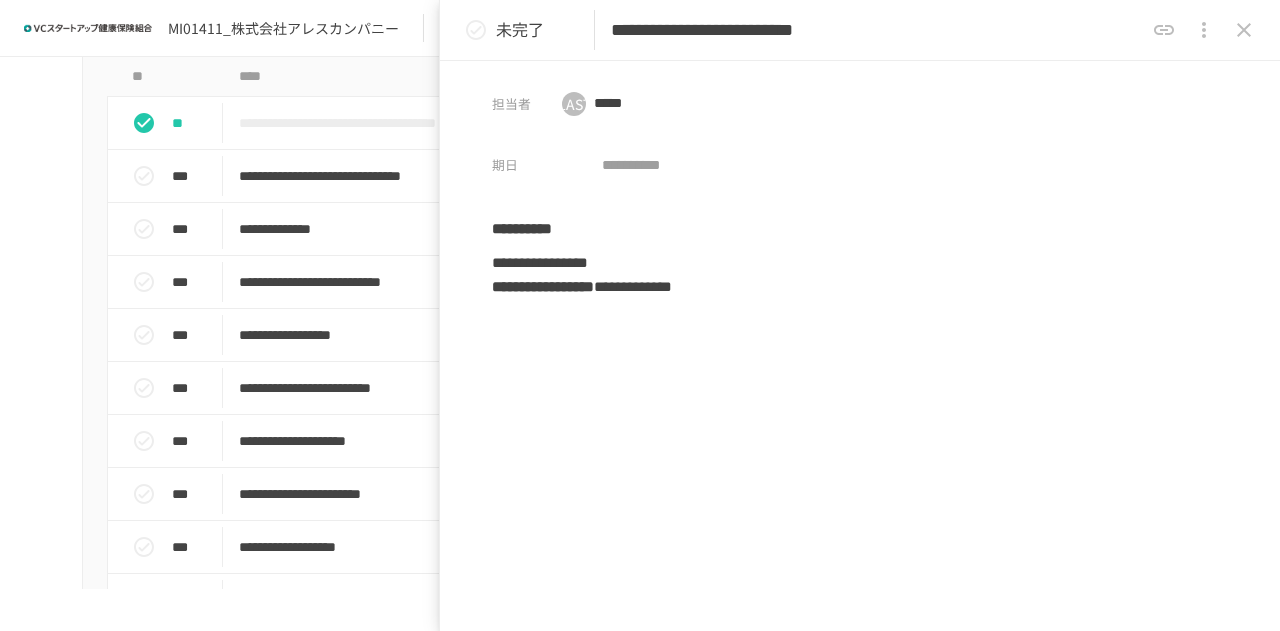 click 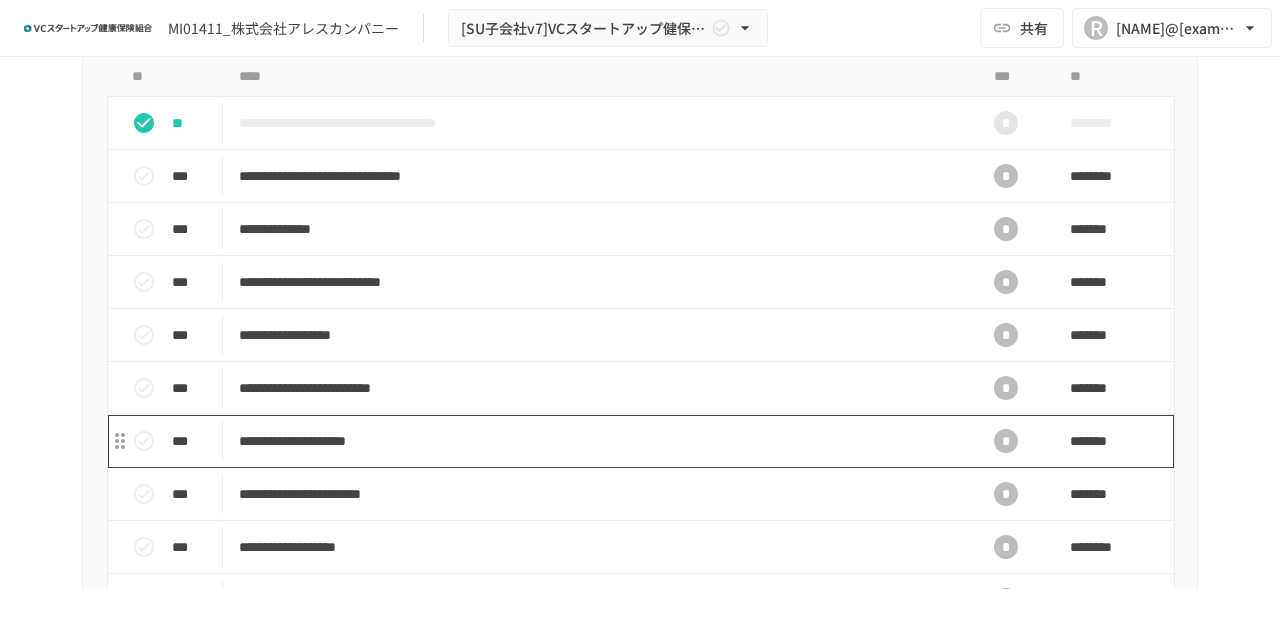 click on "**********" at bounding box center [598, 441] 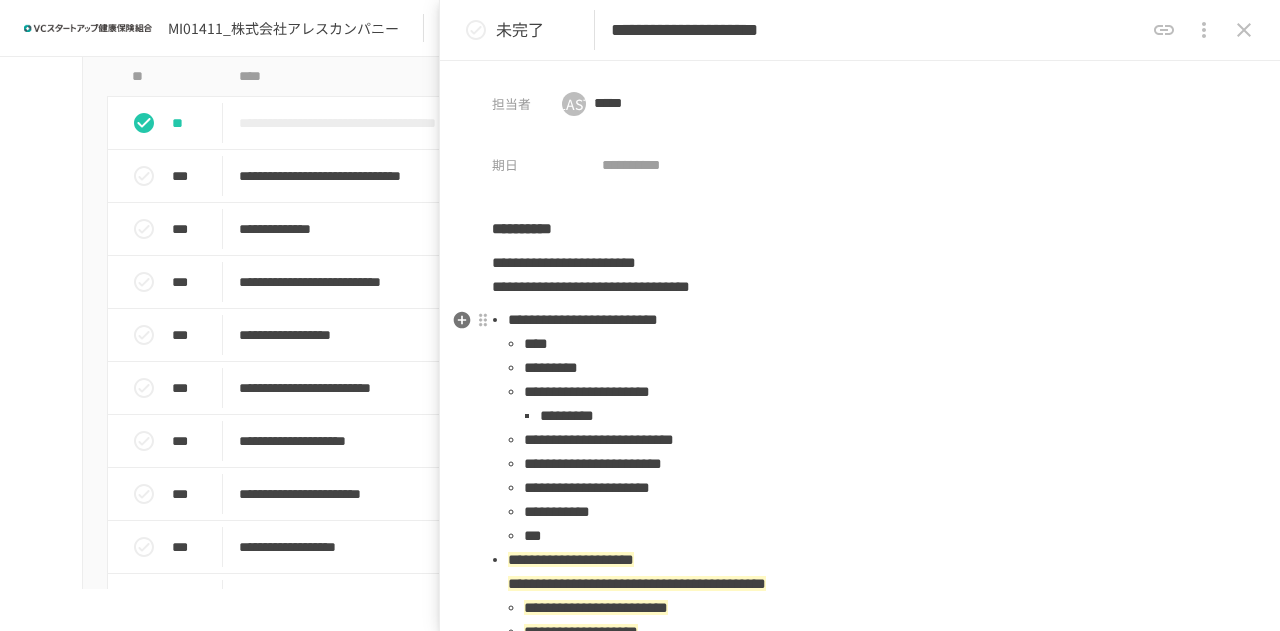 scroll, scrollTop: 100, scrollLeft: 0, axis: vertical 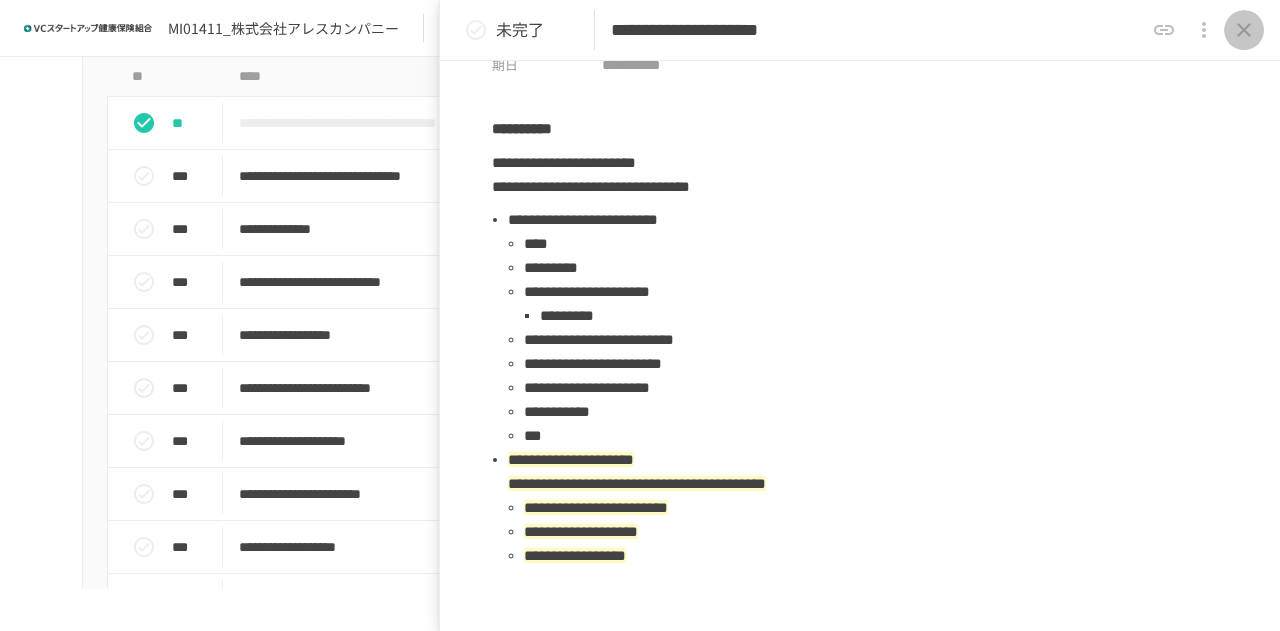 click 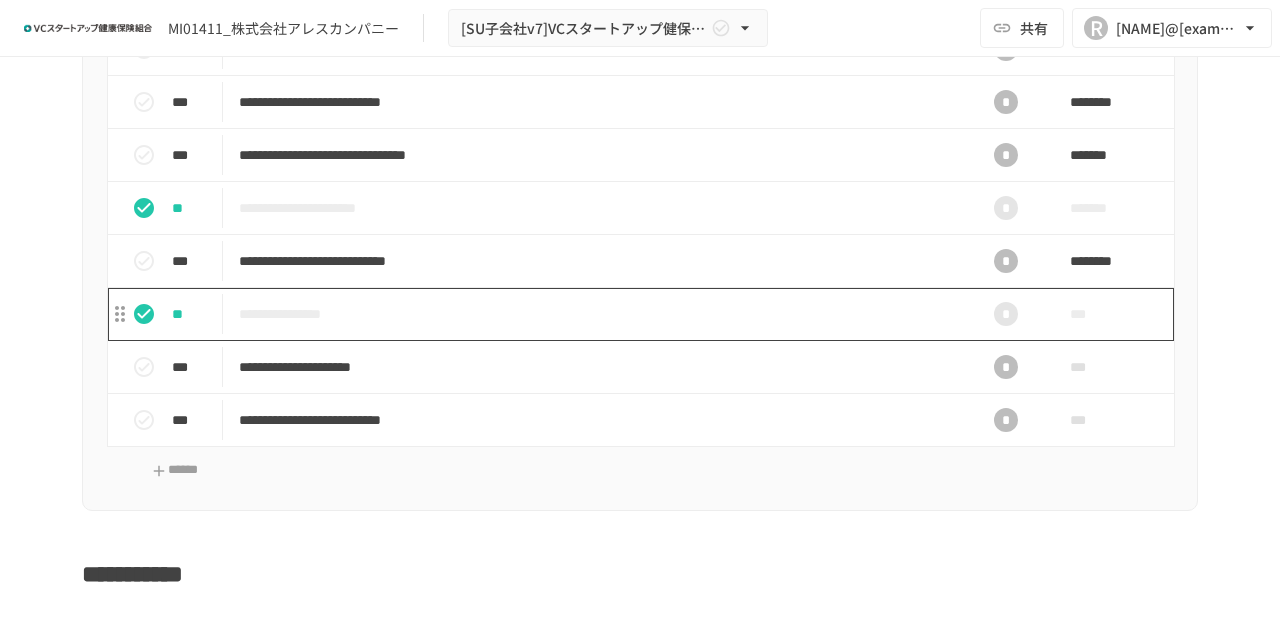scroll, scrollTop: 1200, scrollLeft: 0, axis: vertical 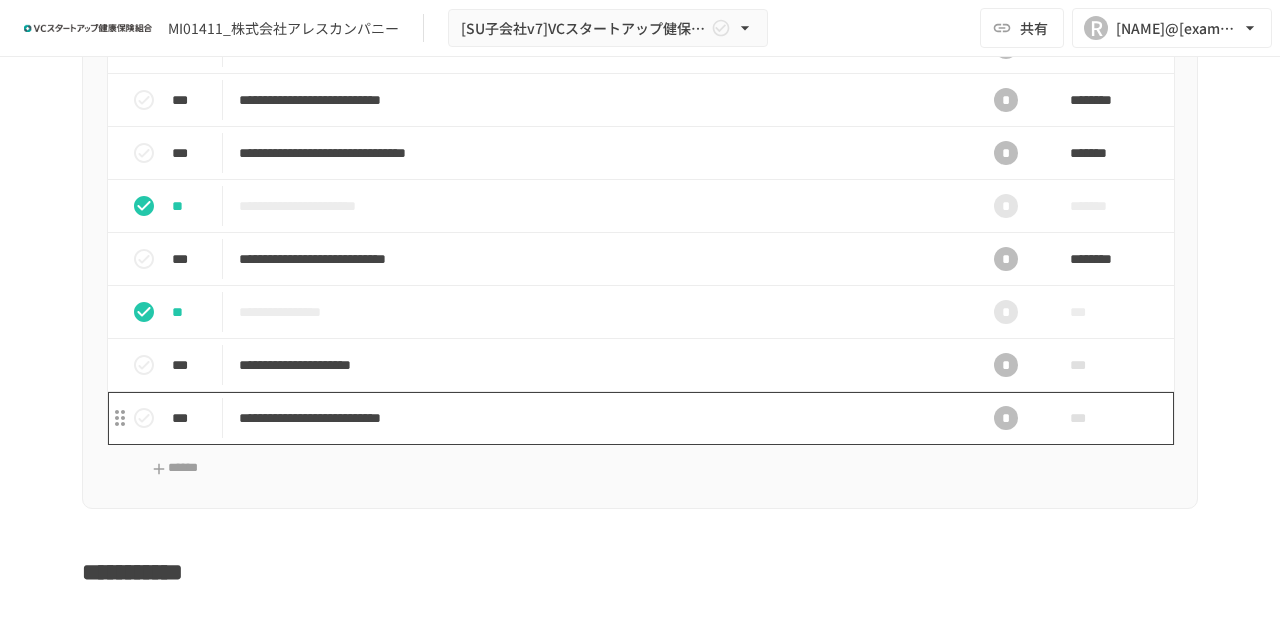 click on "**********" at bounding box center [598, 418] 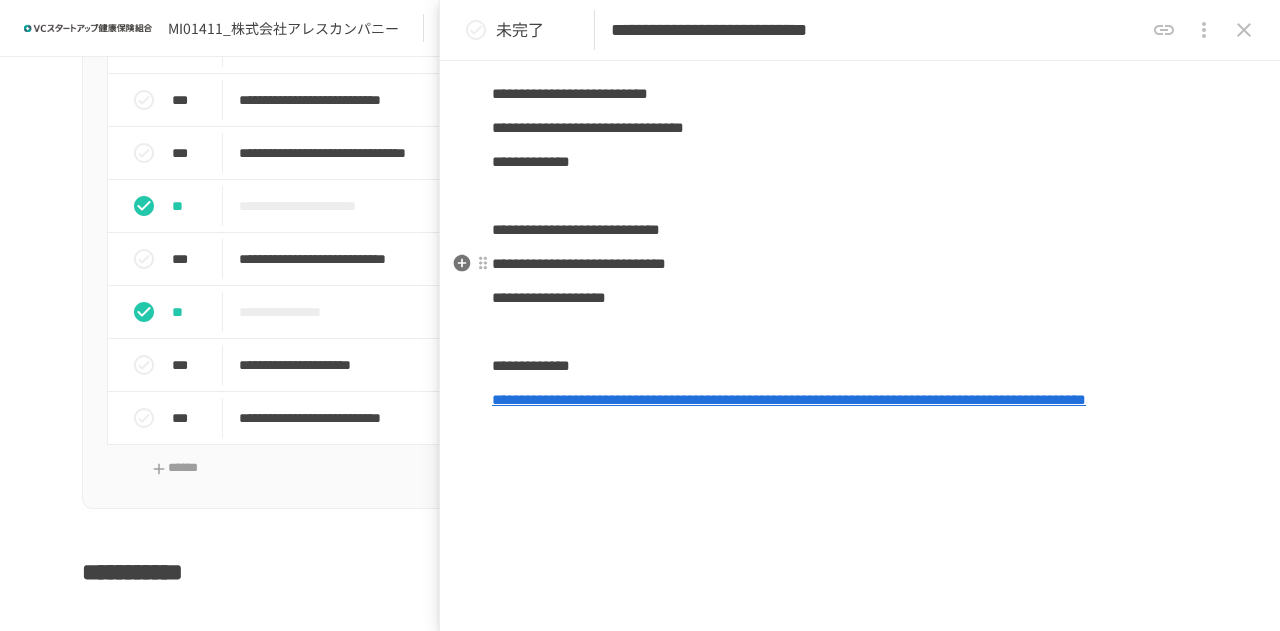 scroll, scrollTop: 200, scrollLeft: 0, axis: vertical 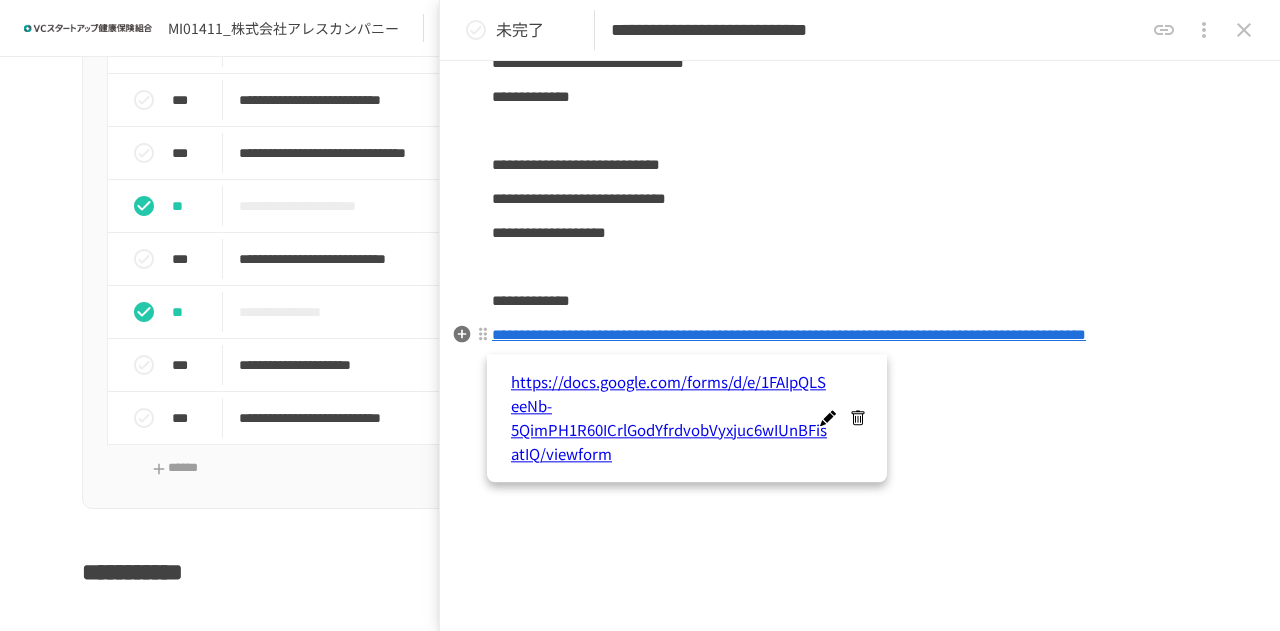 click on "**********" at bounding box center (789, 334) 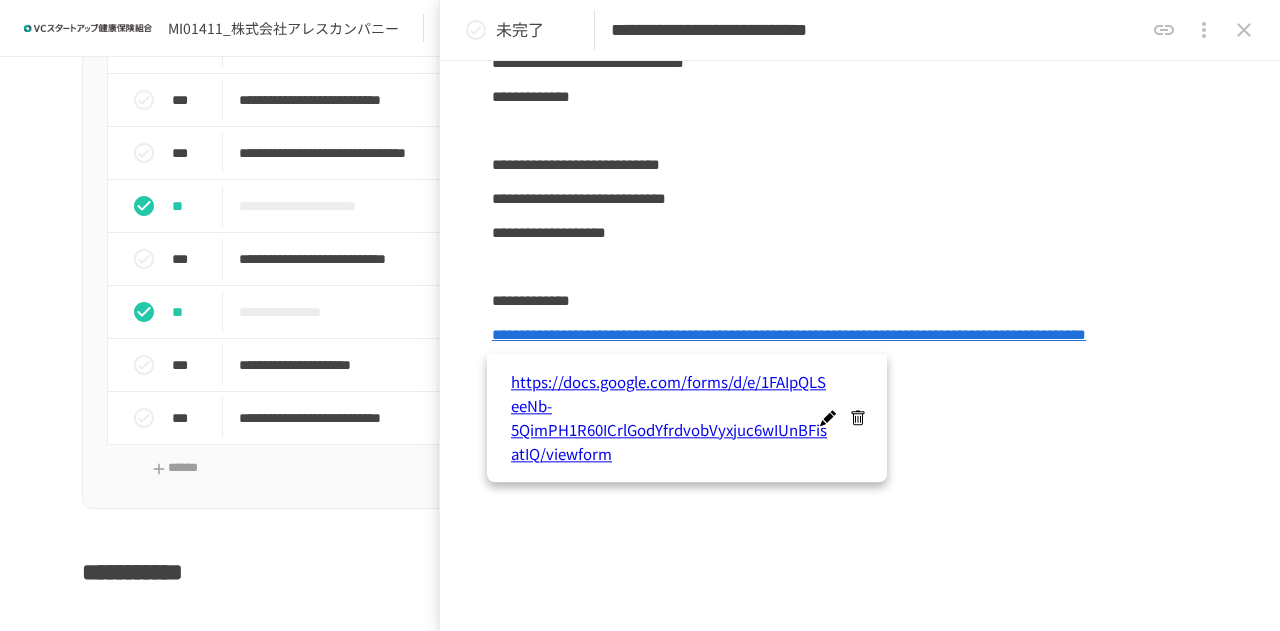 click 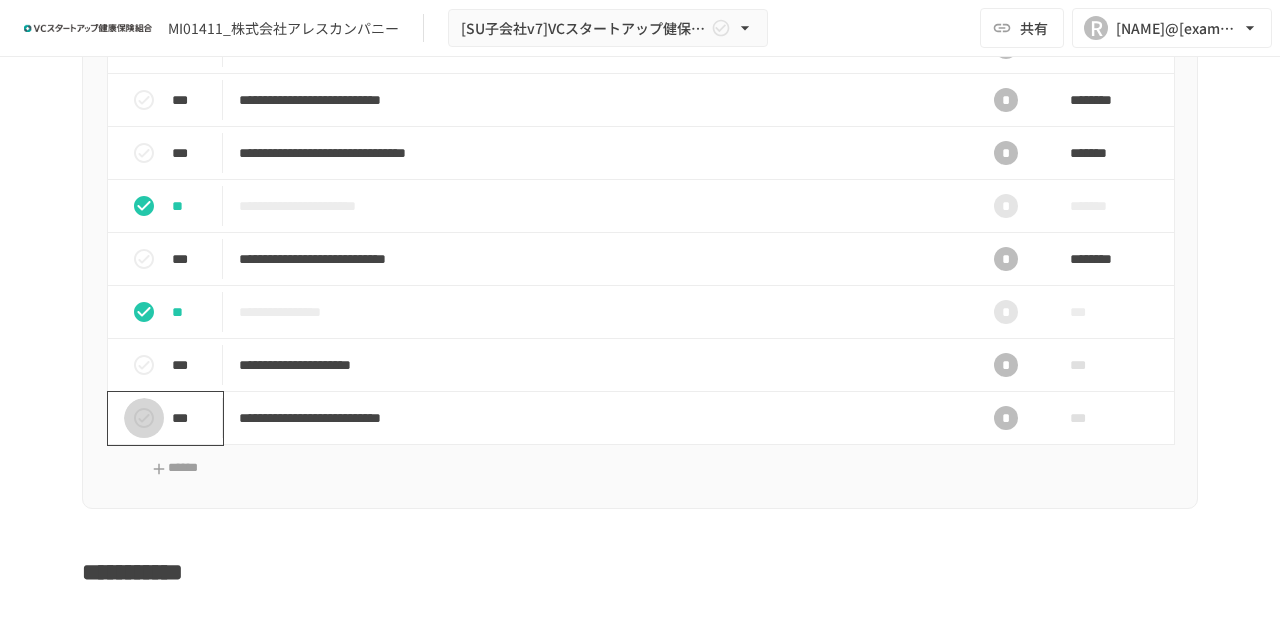 click 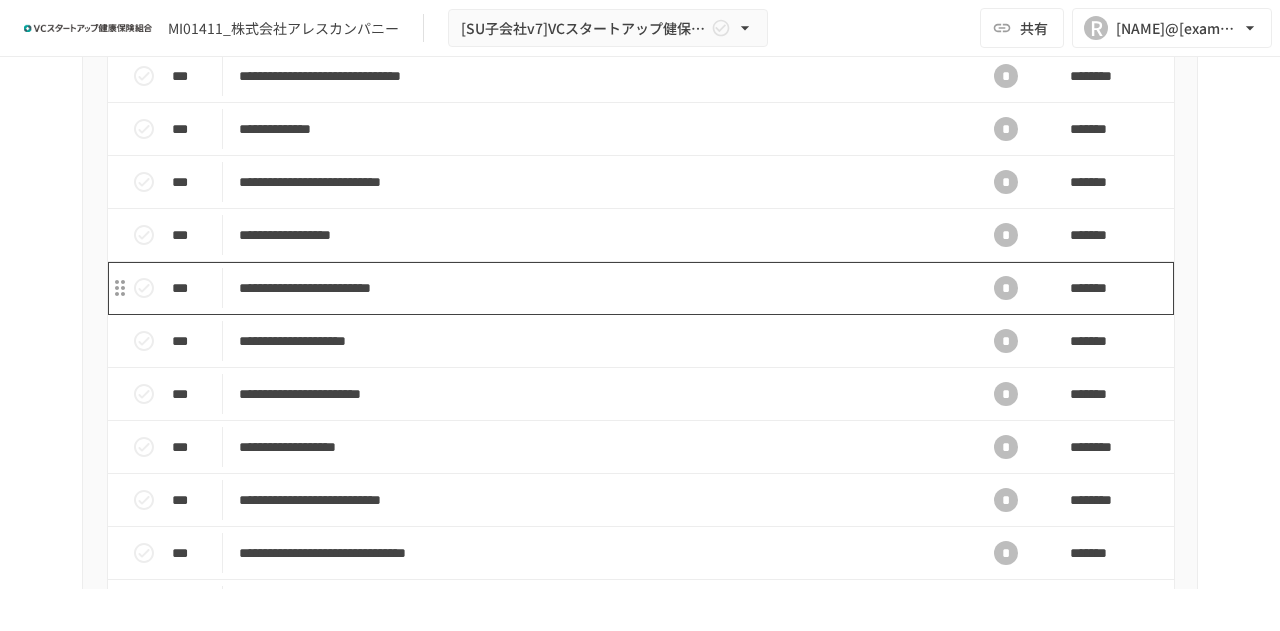 scroll, scrollTop: 700, scrollLeft: 0, axis: vertical 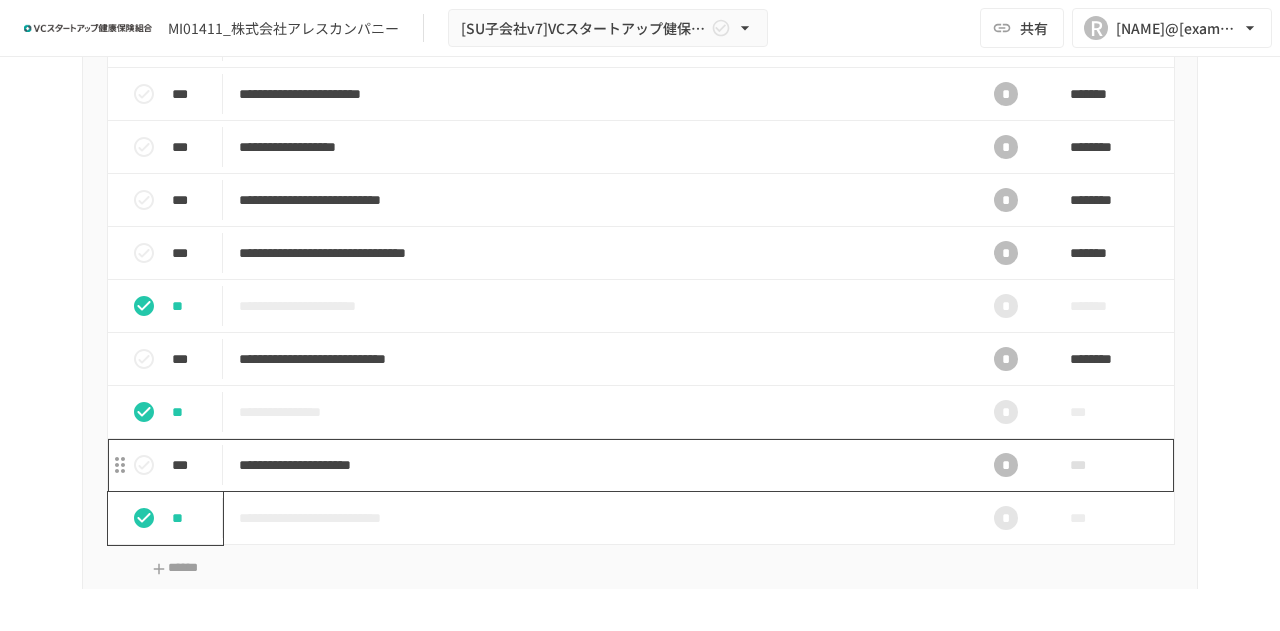 click on "**********" at bounding box center [598, 465] 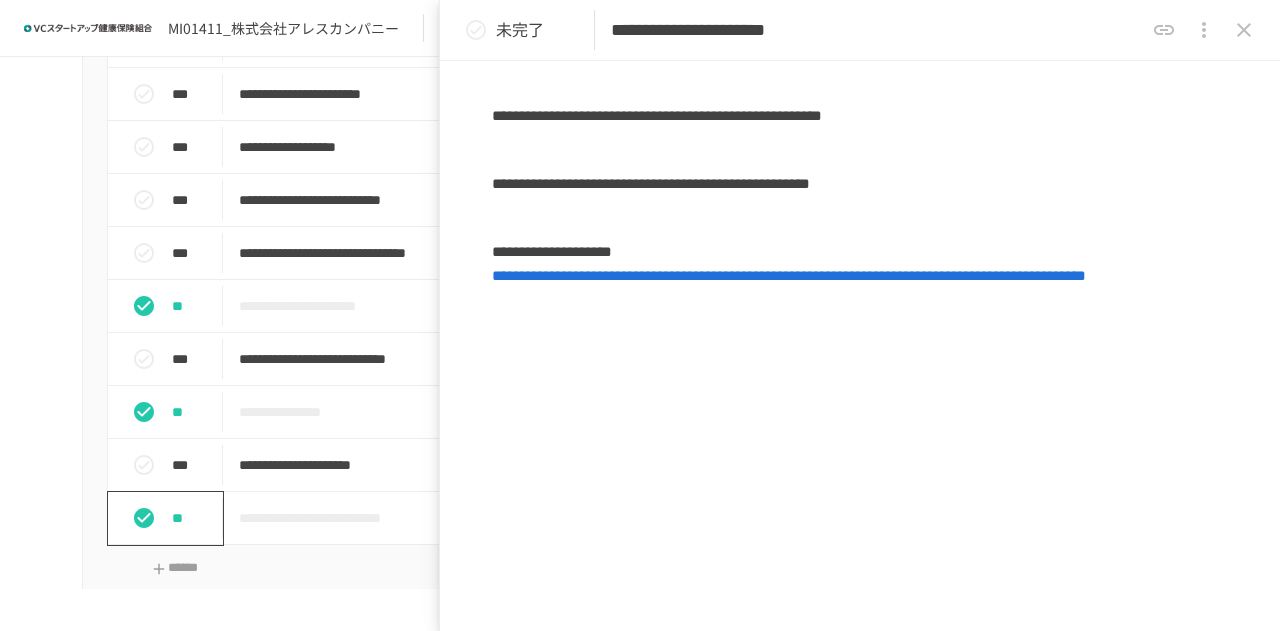 scroll, scrollTop: 200, scrollLeft: 0, axis: vertical 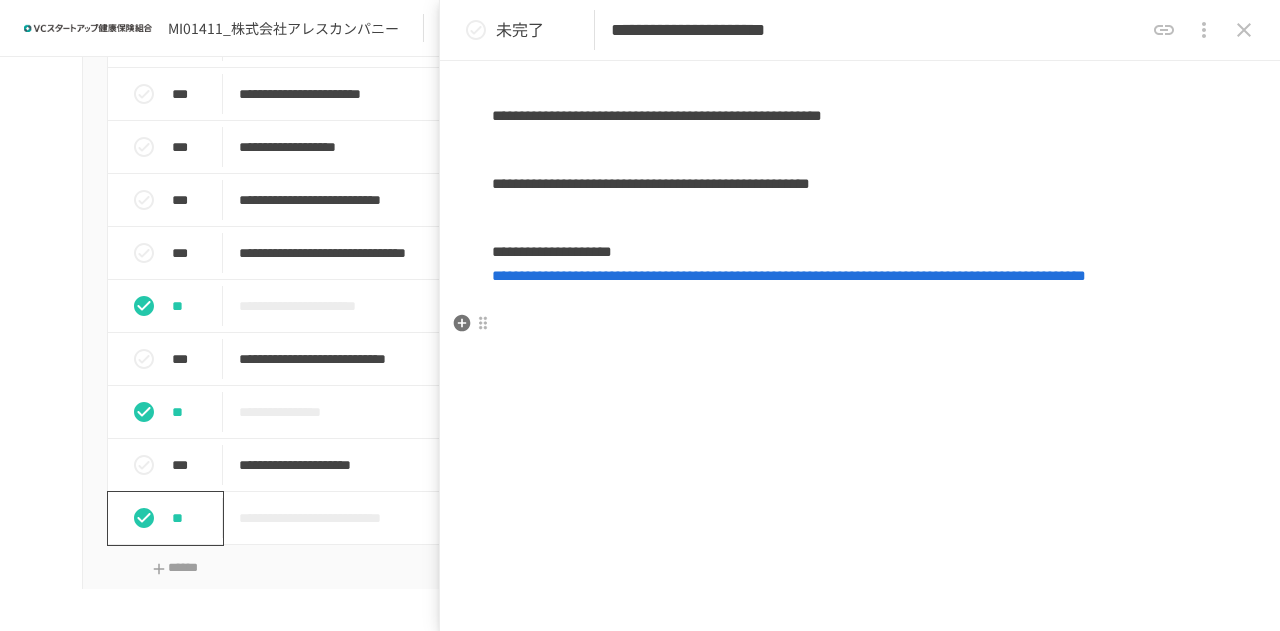 click on "**********" at bounding box center [789, 275] 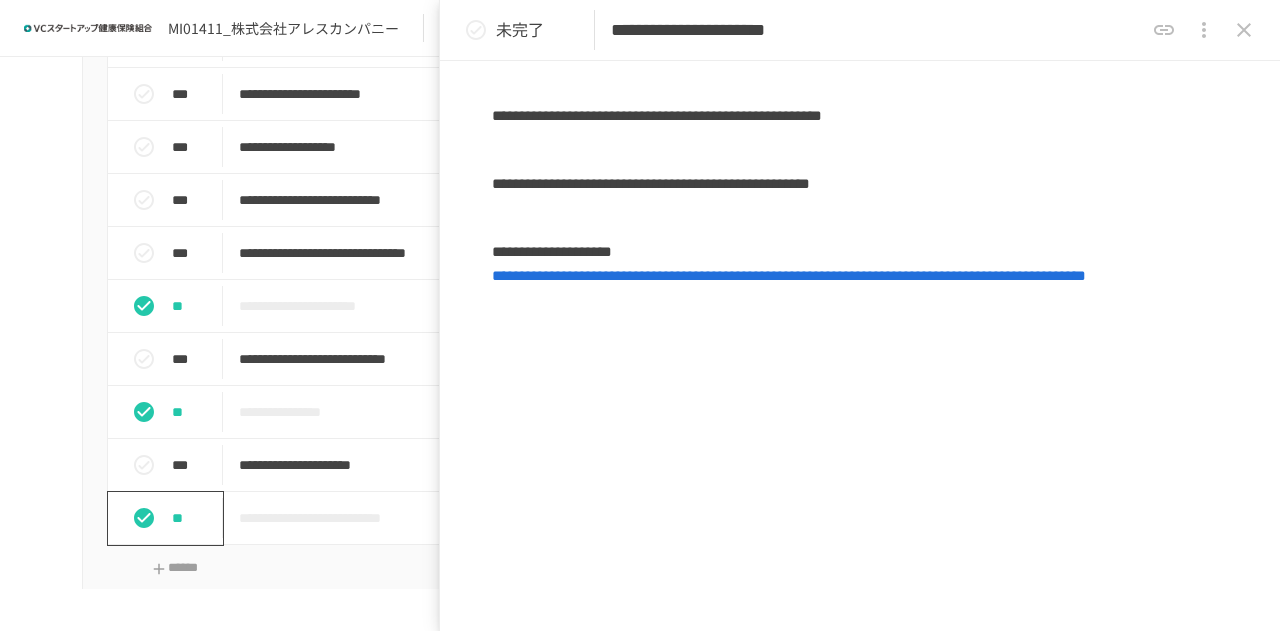 click 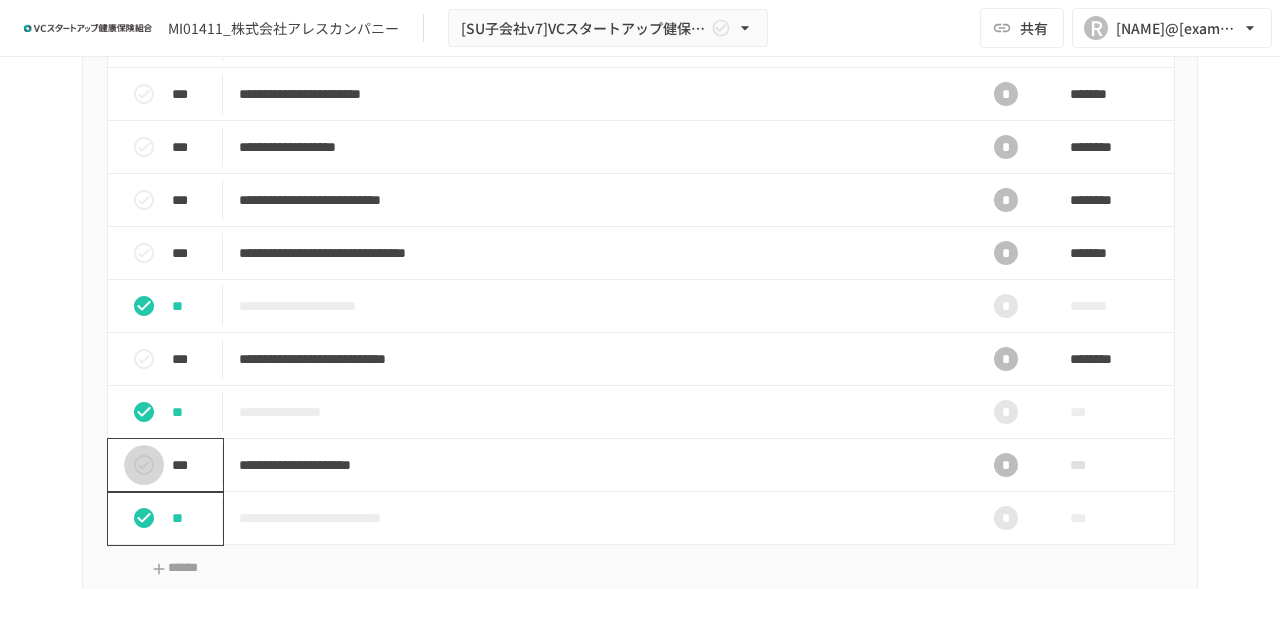 click at bounding box center [144, 465] 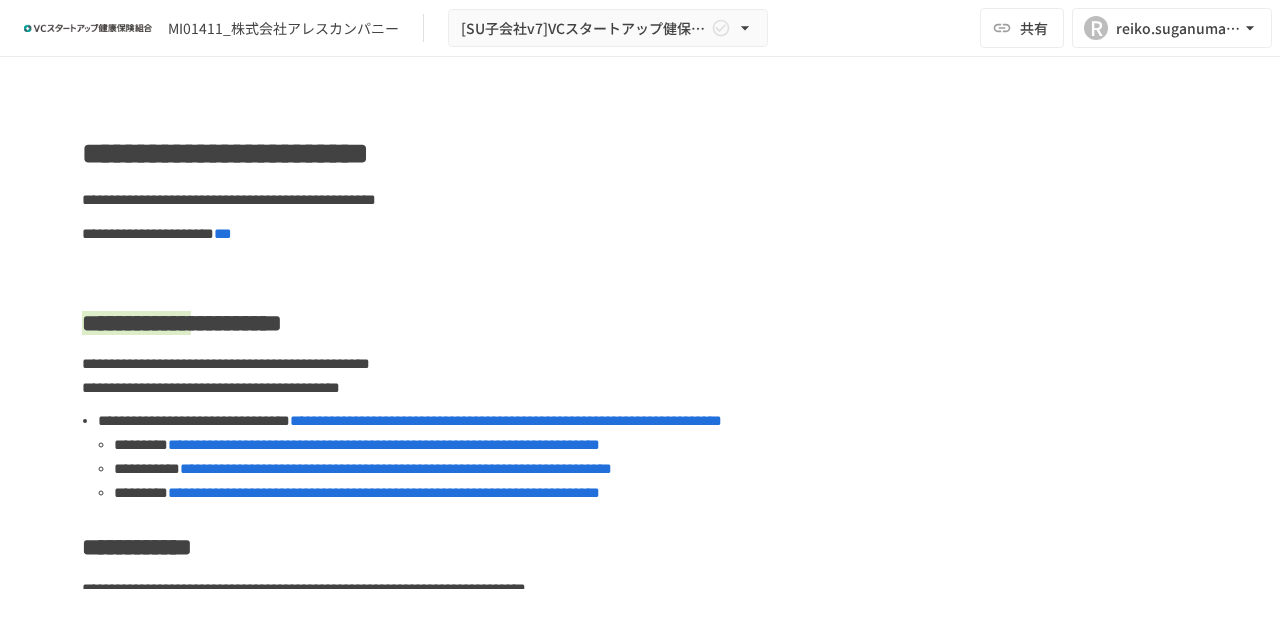 scroll, scrollTop: 0, scrollLeft: 0, axis: both 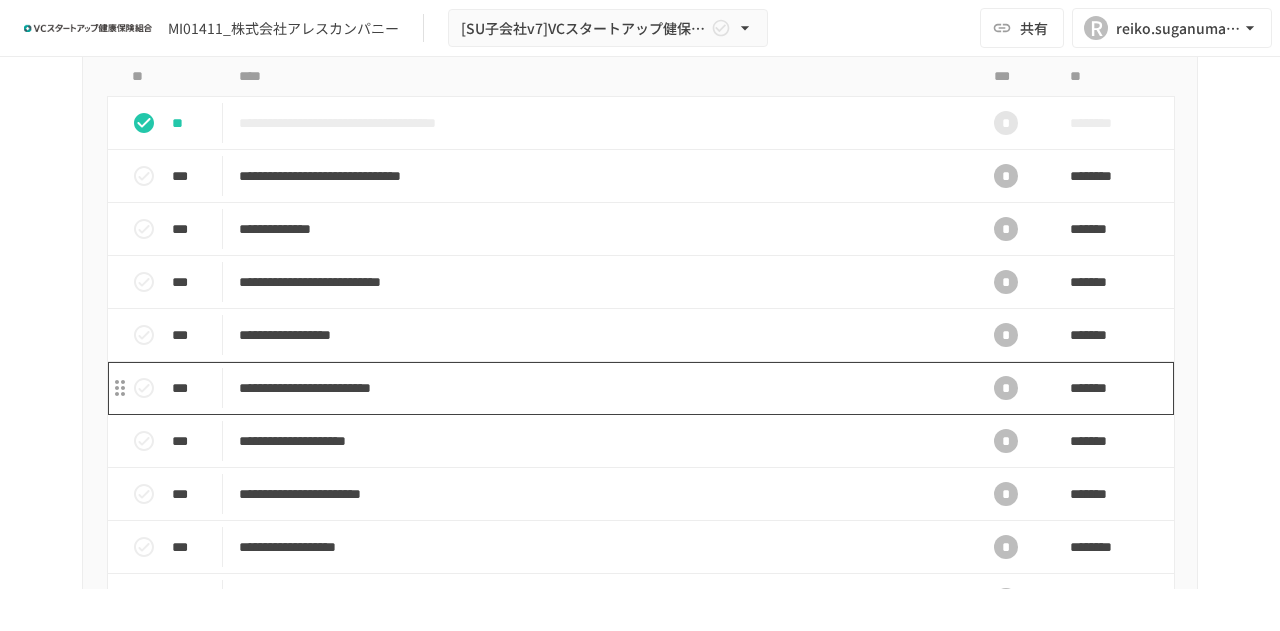 click on "**********" at bounding box center [598, 388] 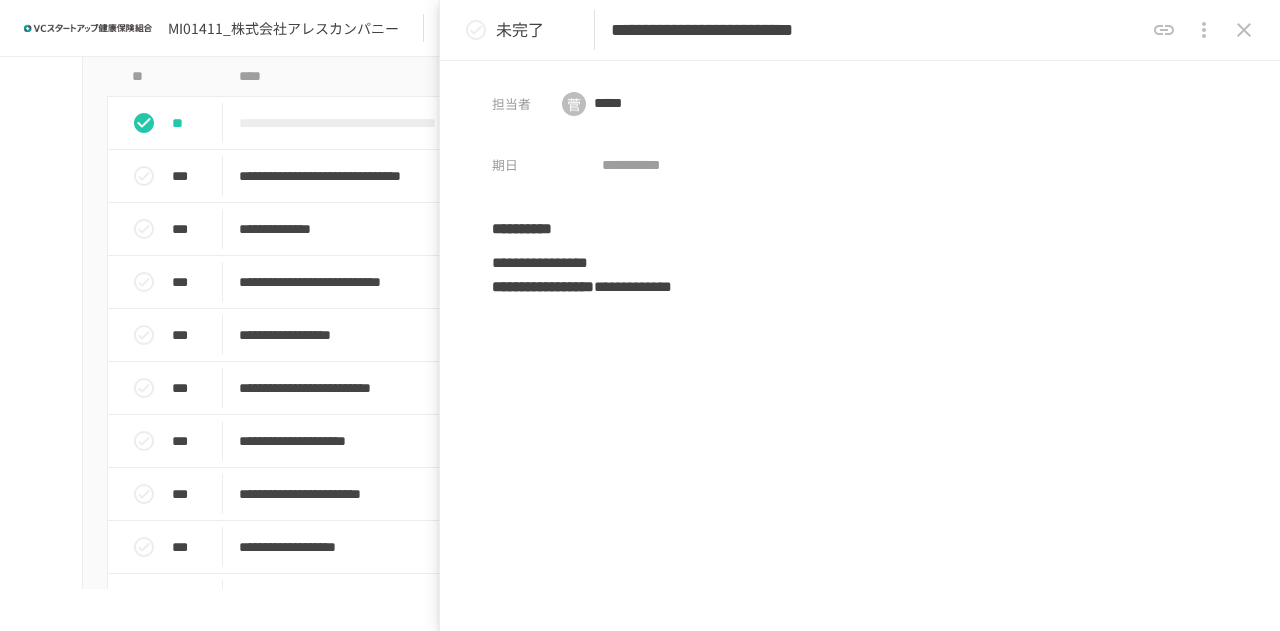 click 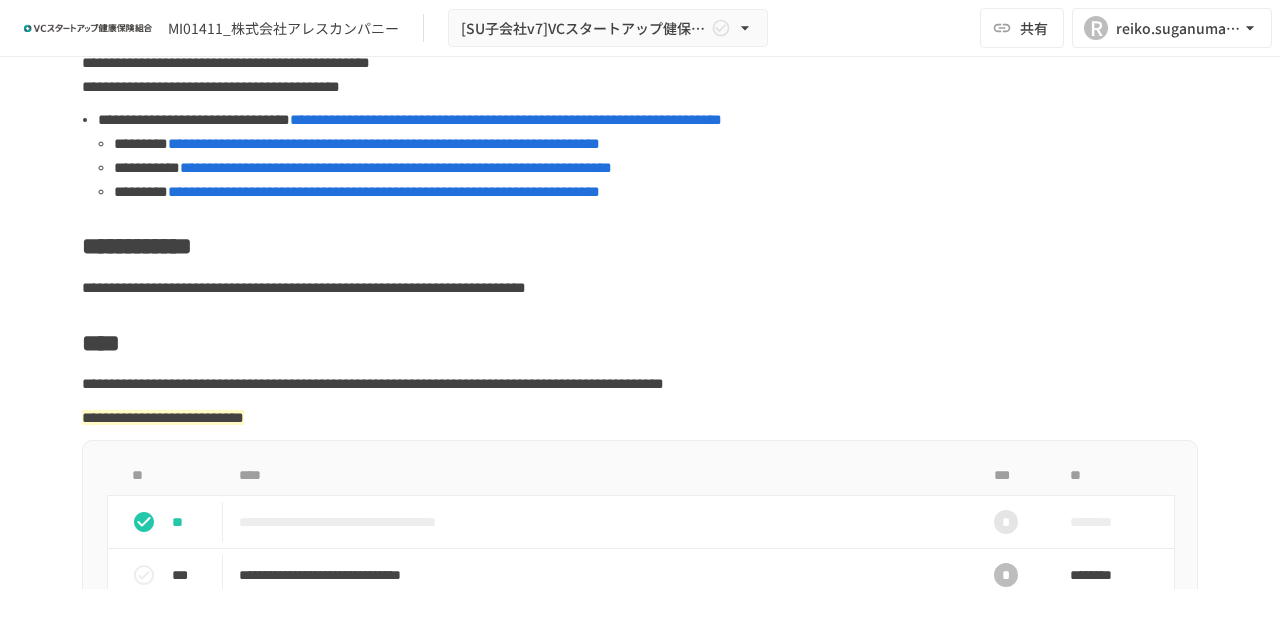scroll, scrollTop: 300, scrollLeft: 0, axis: vertical 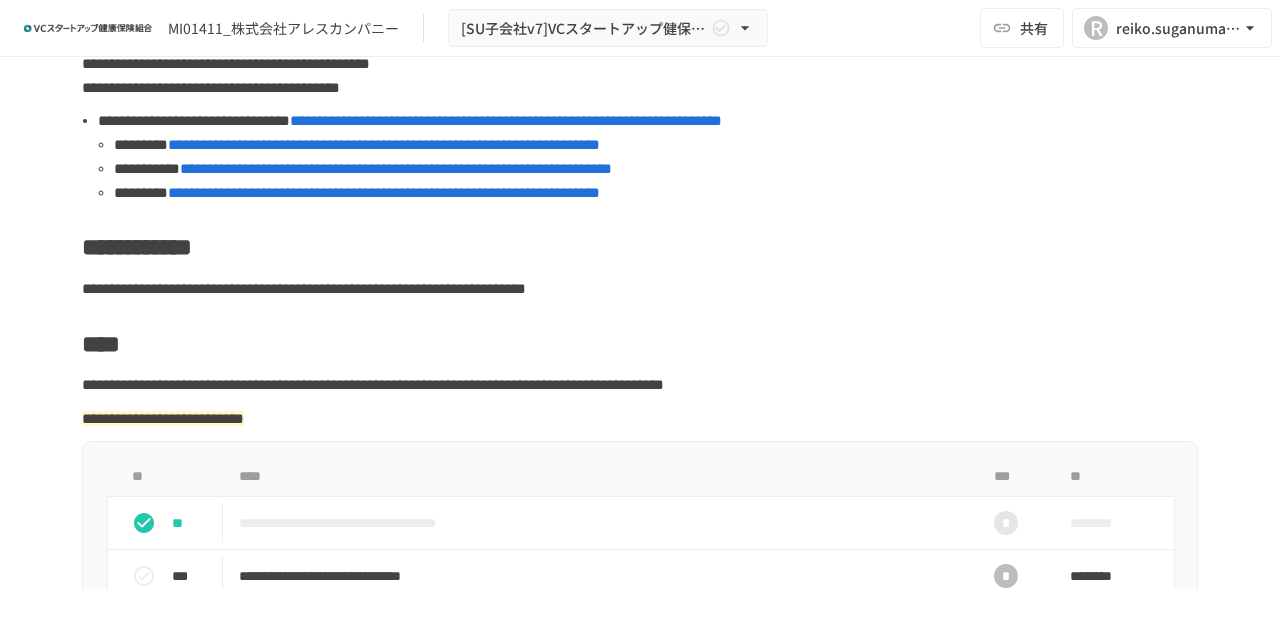 click on "**********" at bounding box center [384, 144] 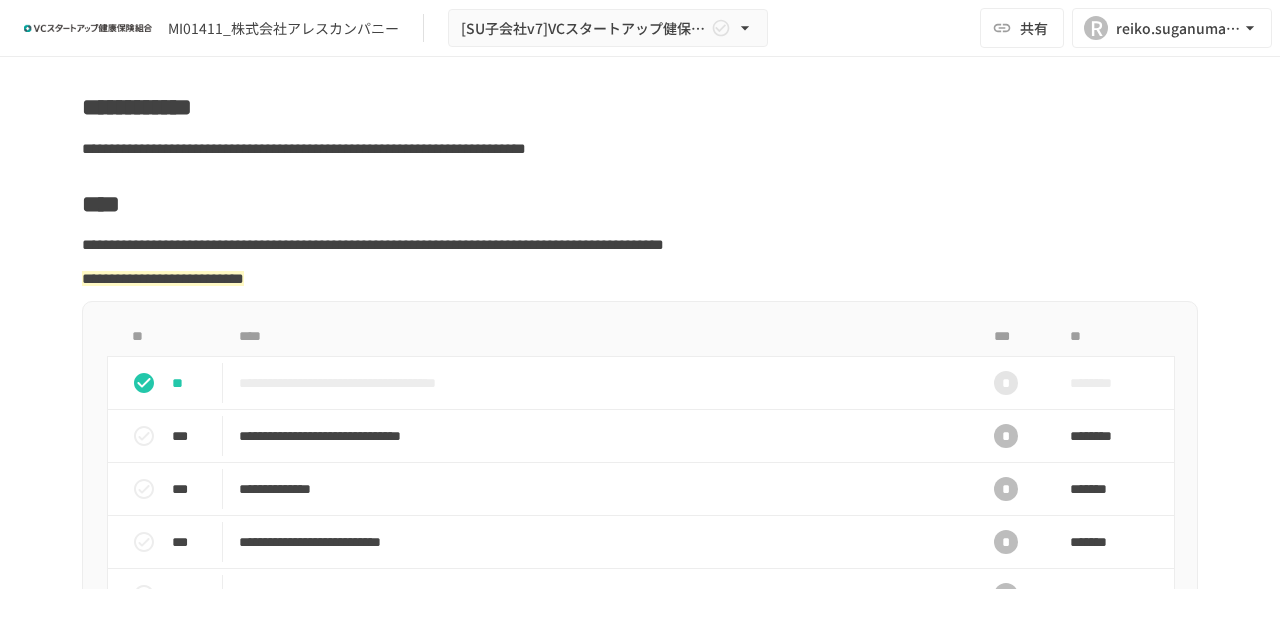 scroll, scrollTop: 500, scrollLeft: 0, axis: vertical 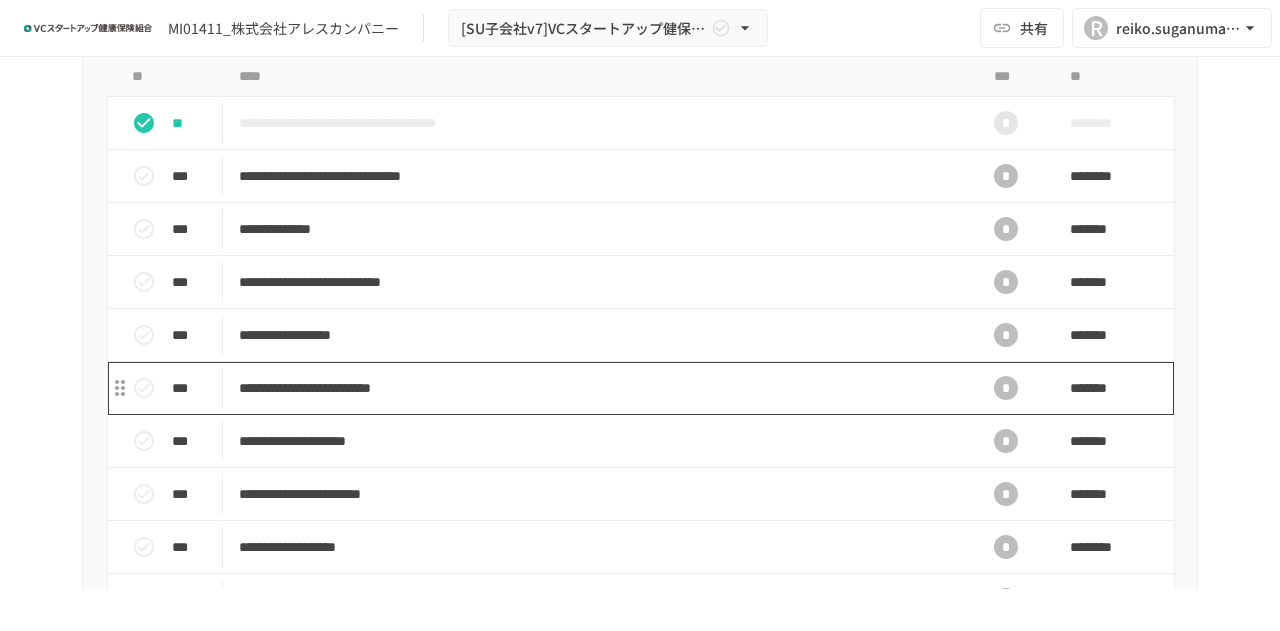 click on "**********" at bounding box center (598, 388) 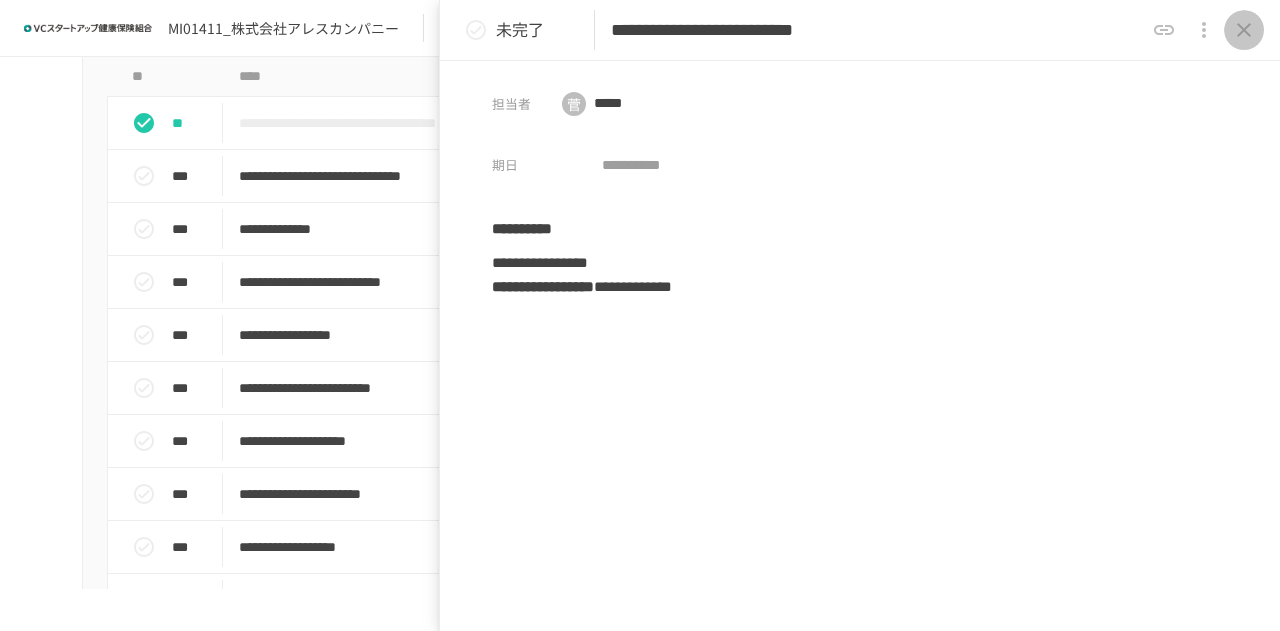 click 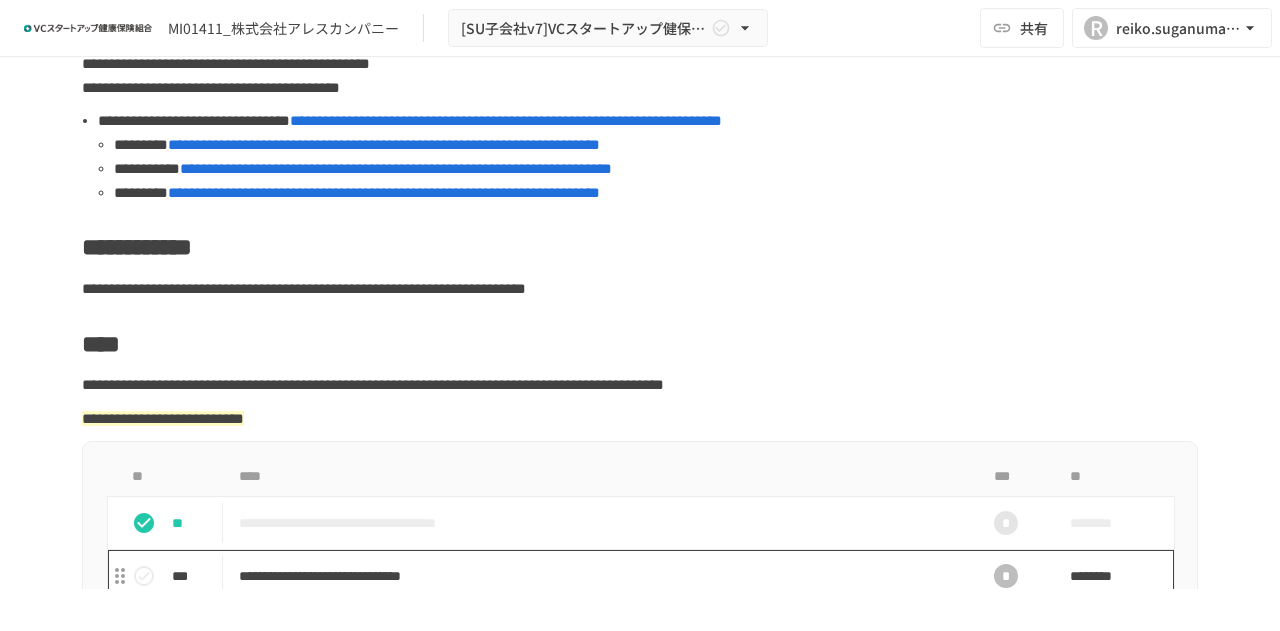 scroll, scrollTop: 200, scrollLeft: 0, axis: vertical 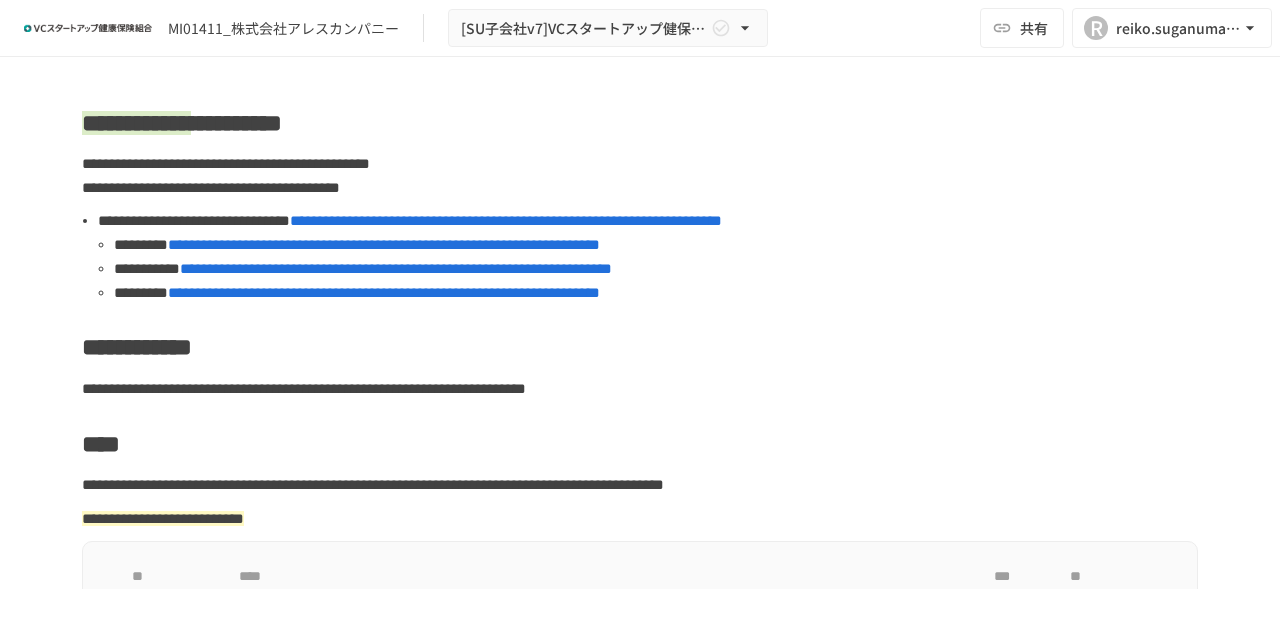click on "**********" at bounding box center (396, 268) 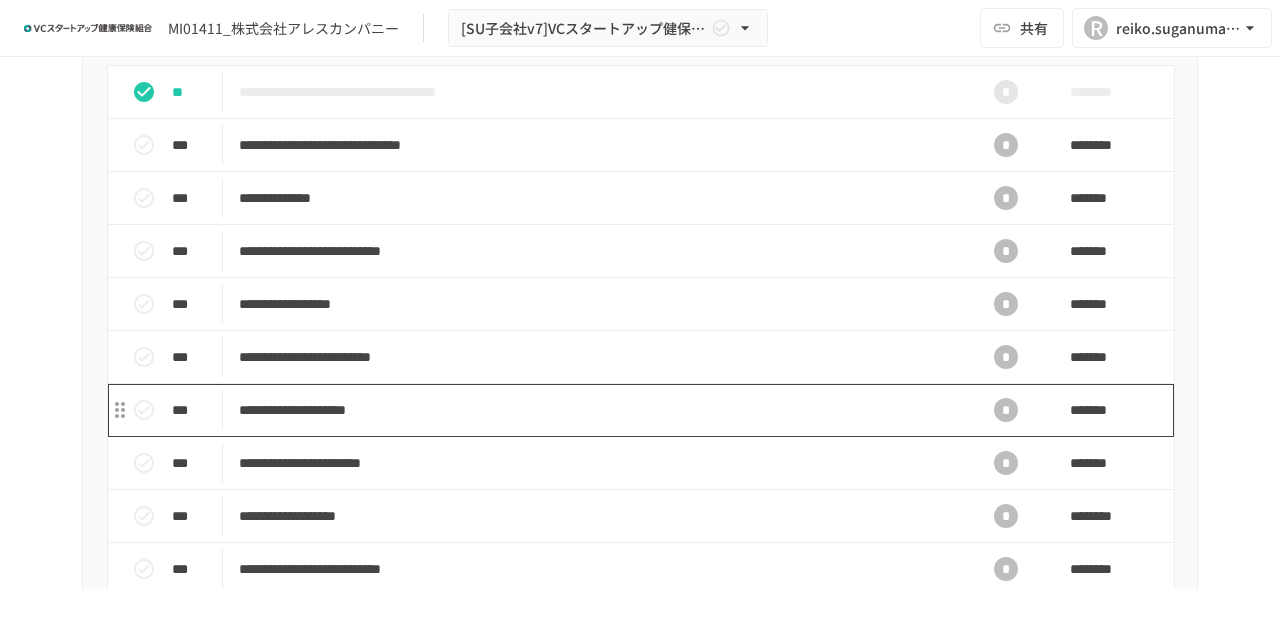 scroll, scrollTop: 700, scrollLeft: 0, axis: vertical 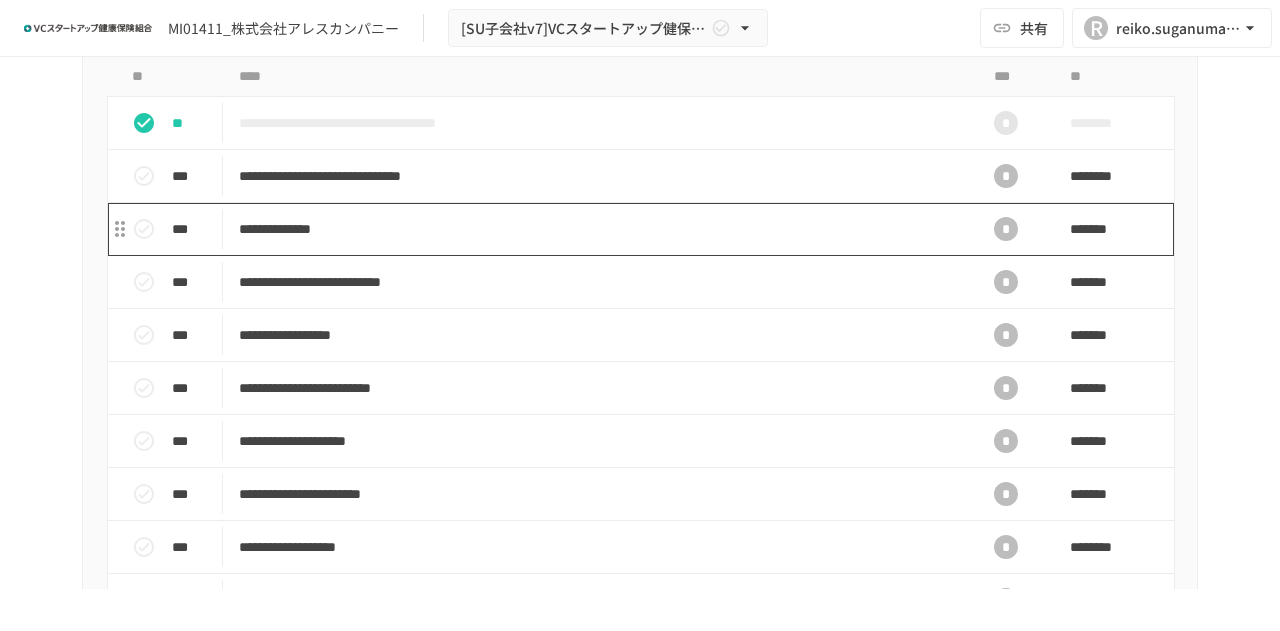 click on "**********" at bounding box center (598, 229) 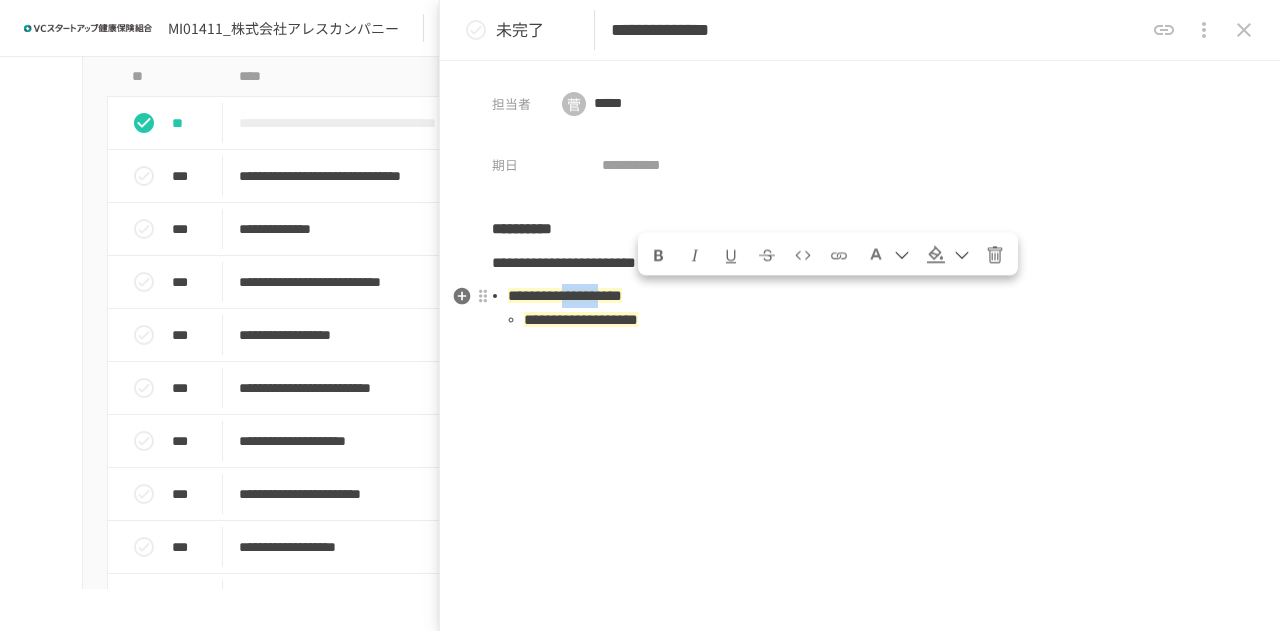 drag, startPoint x: 643, startPoint y: 297, endPoint x: 721, endPoint y: 299, distance: 78.025635 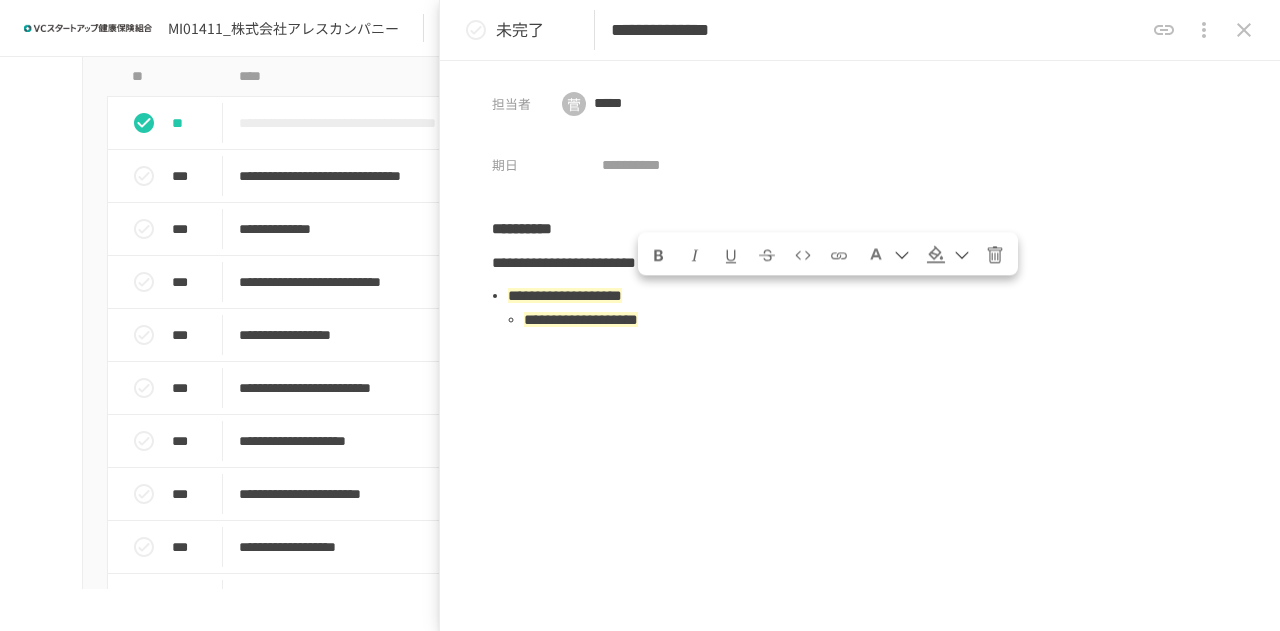 click on "**********" at bounding box center [860, 424] 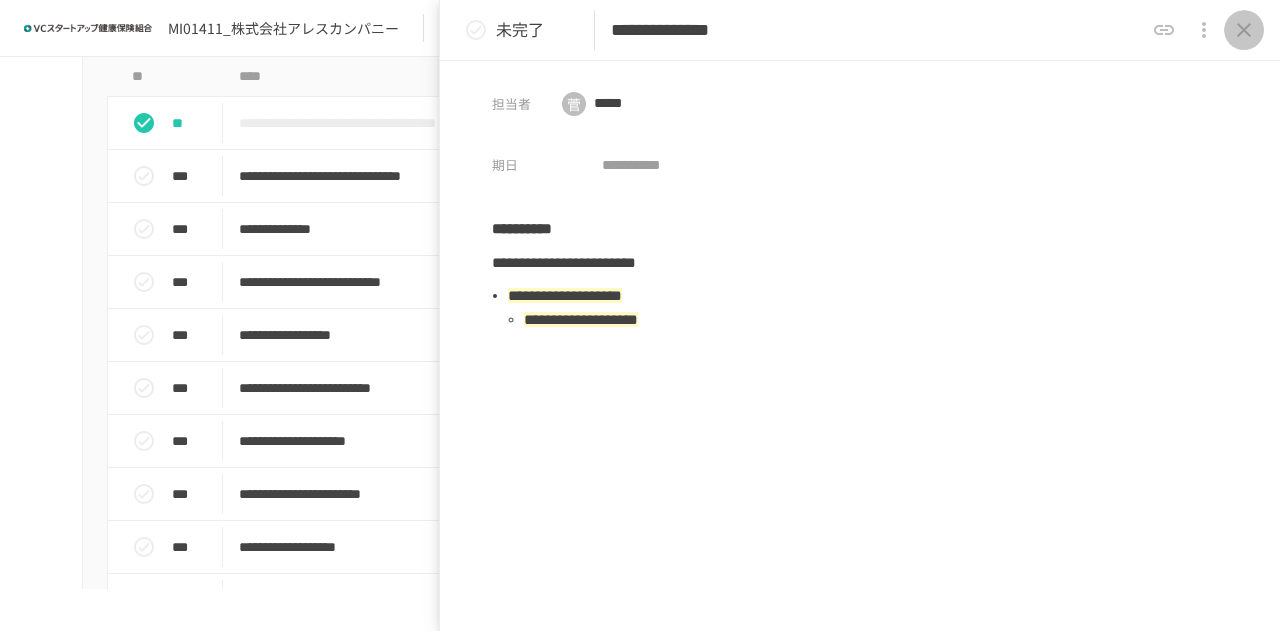 click 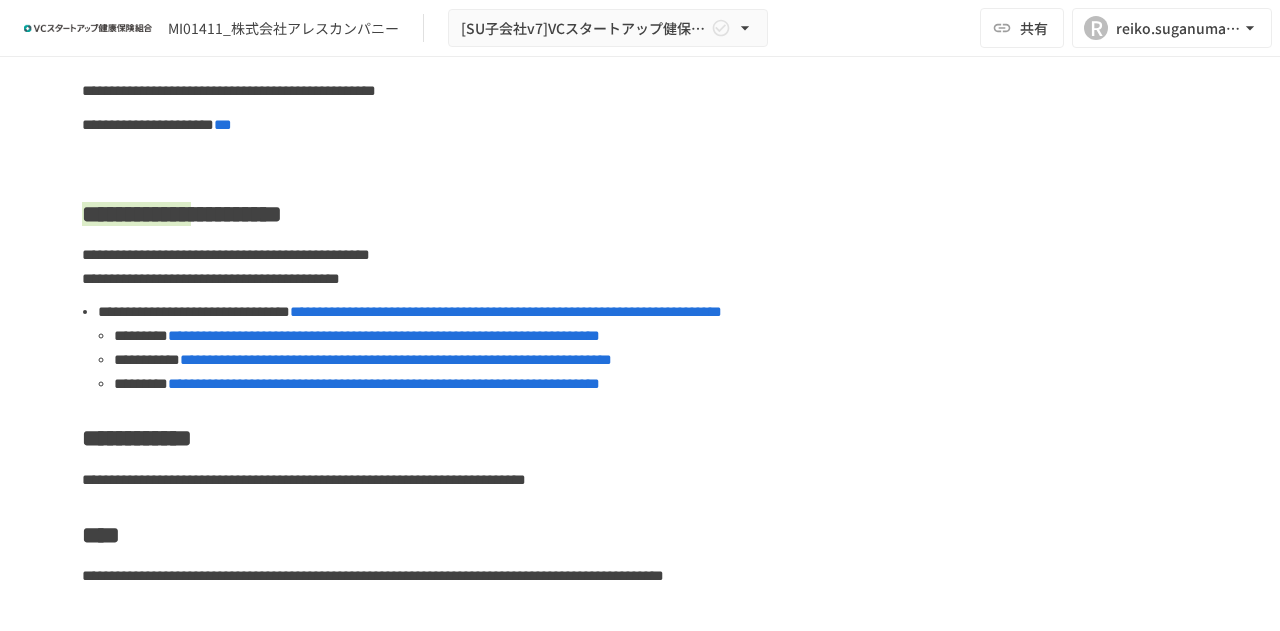 scroll, scrollTop: 100, scrollLeft: 0, axis: vertical 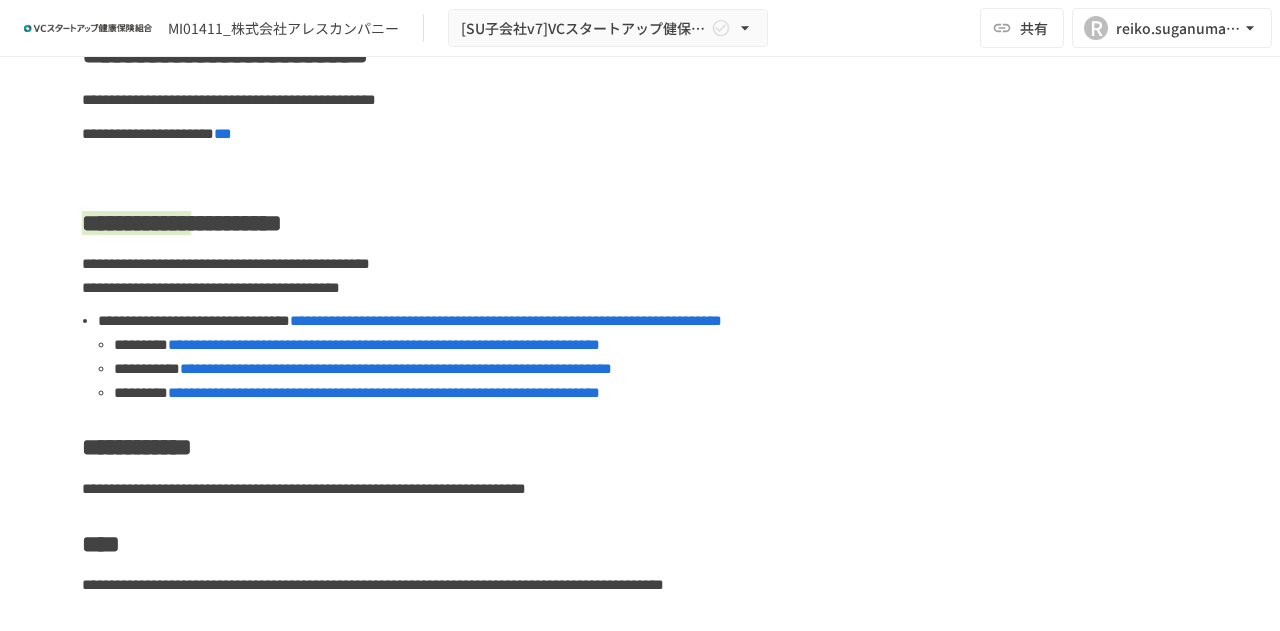 click on "**********" at bounding box center [384, 344] 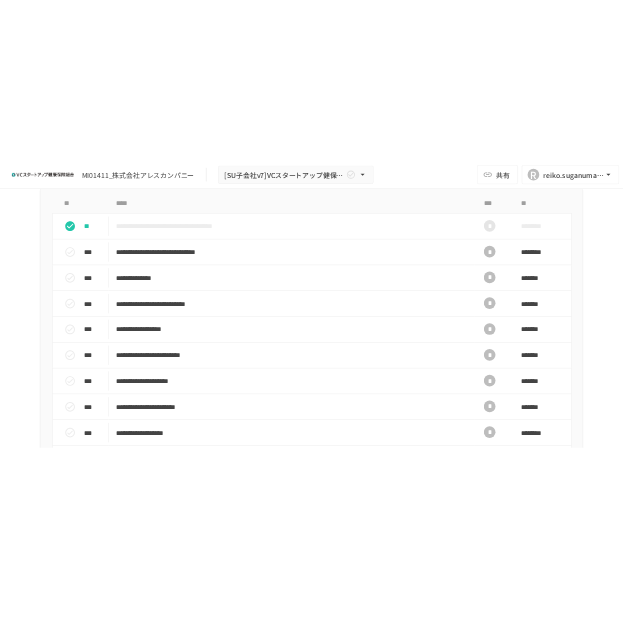 scroll, scrollTop: 800, scrollLeft: 0, axis: vertical 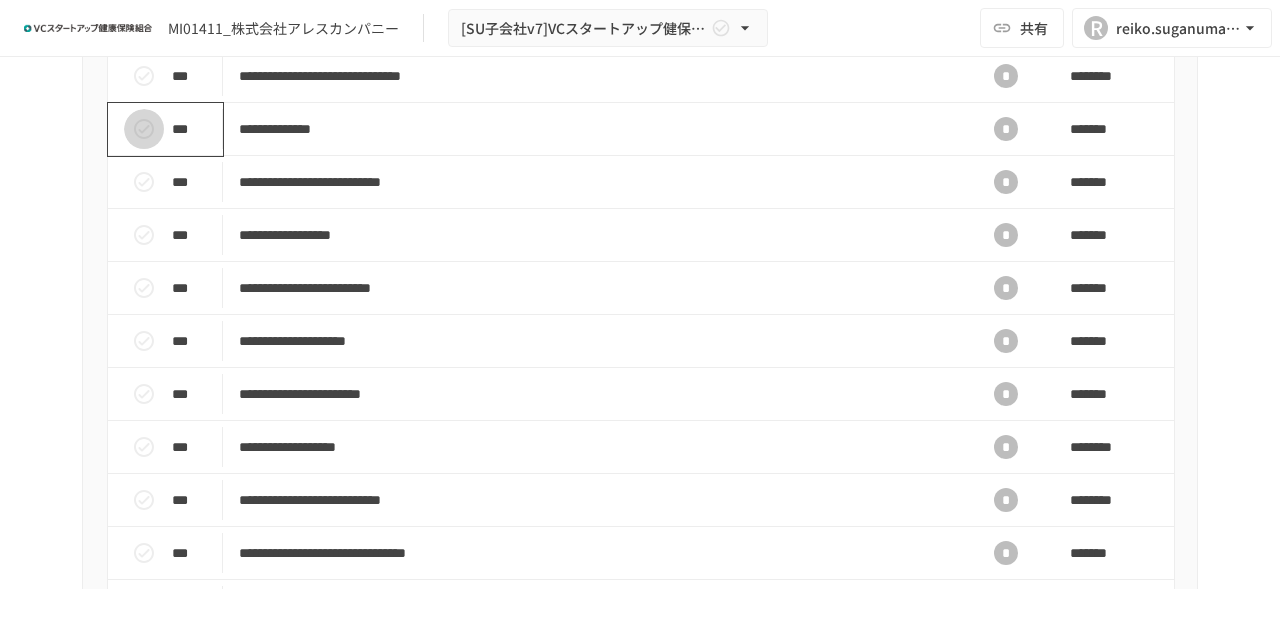 click 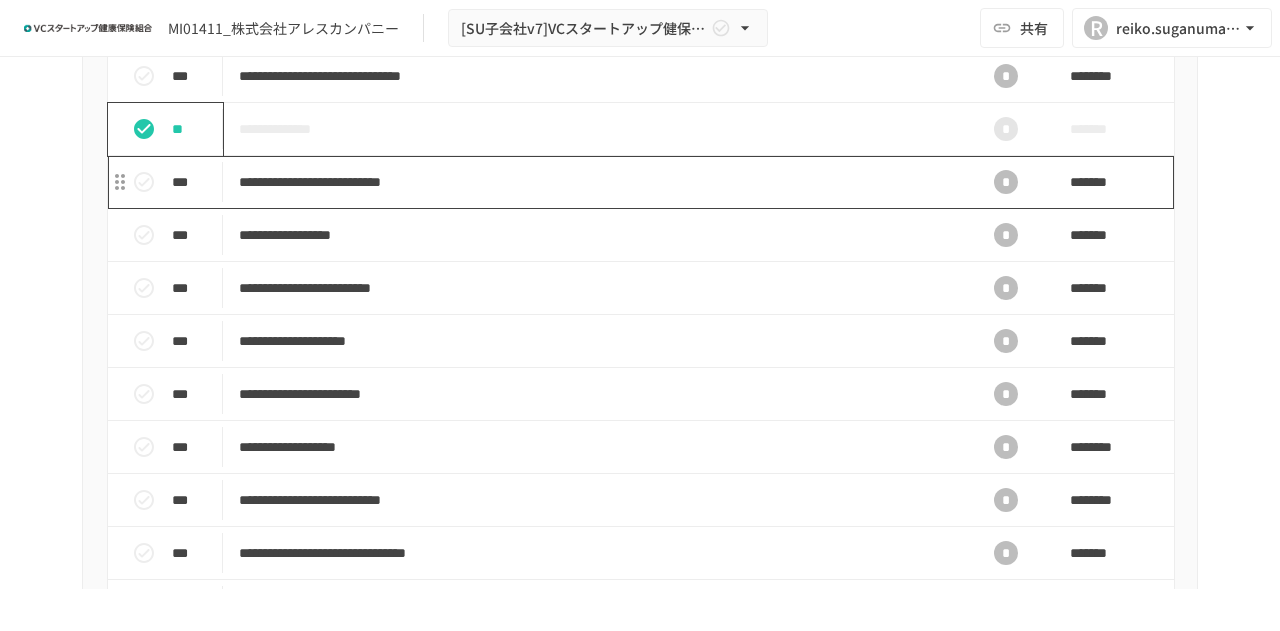 click on "**********" at bounding box center [598, 182] 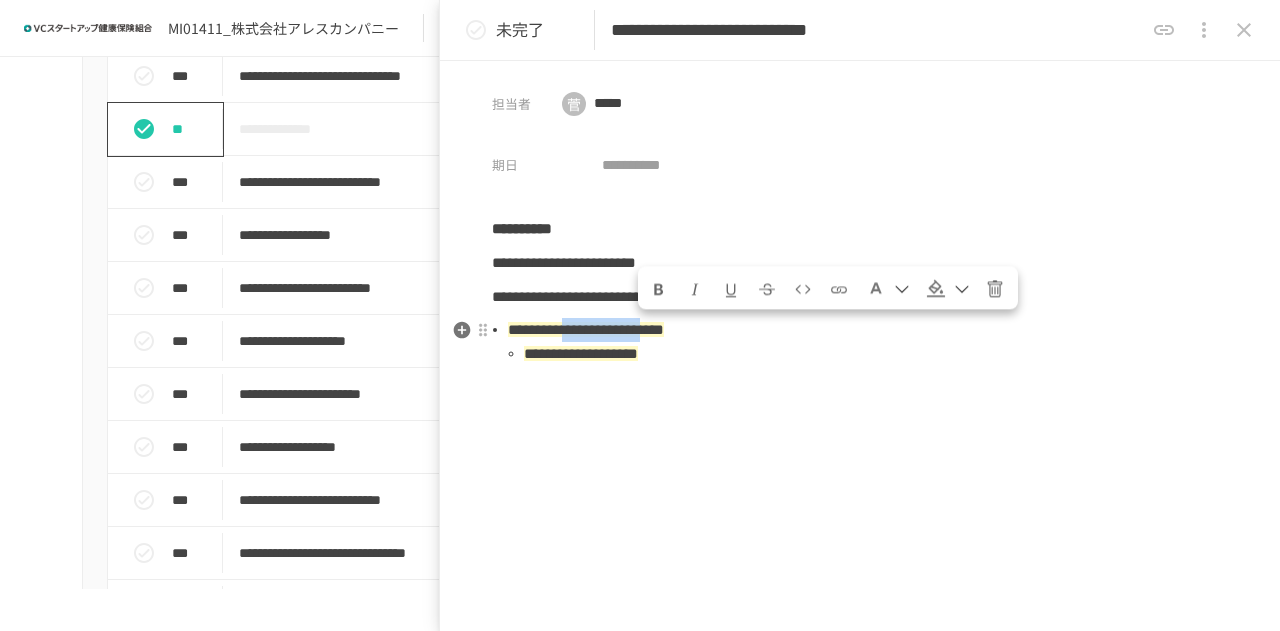 drag, startPoint x: 645, startPoint y: 332, endPoint x: 827, endPoint y: 333, distance: 182.00275 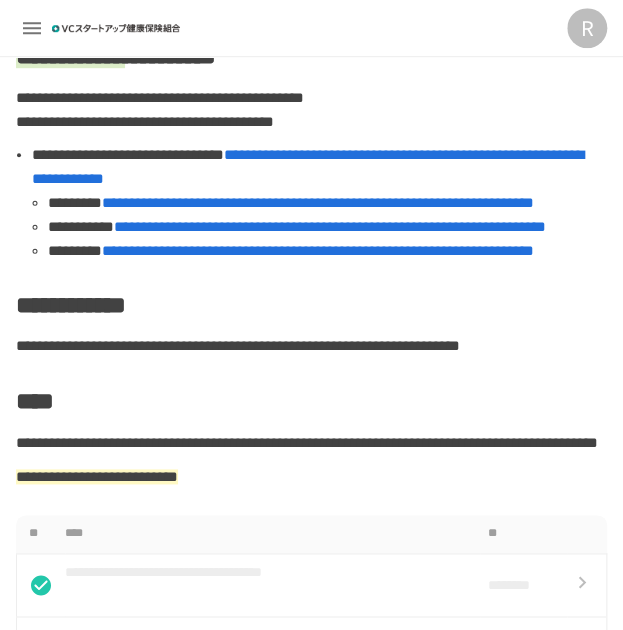 scroll, scrollTop: 300, scrollLeft: 0, axis: vertical 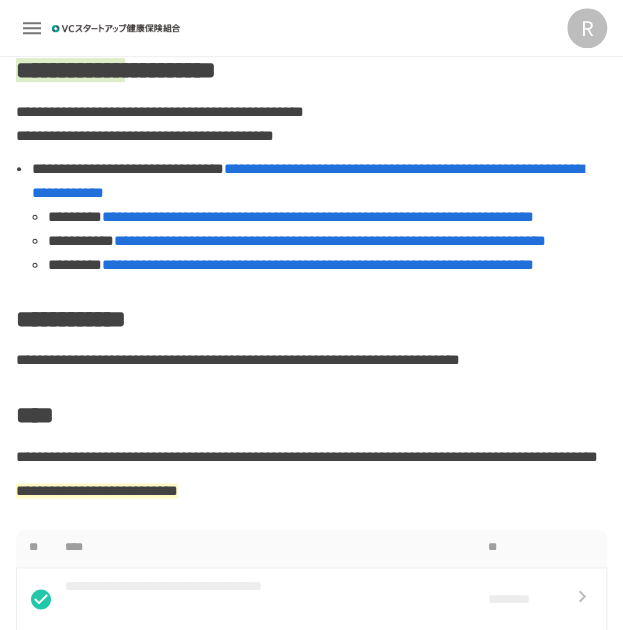 click on "**********" at bounding box center (318, 216) 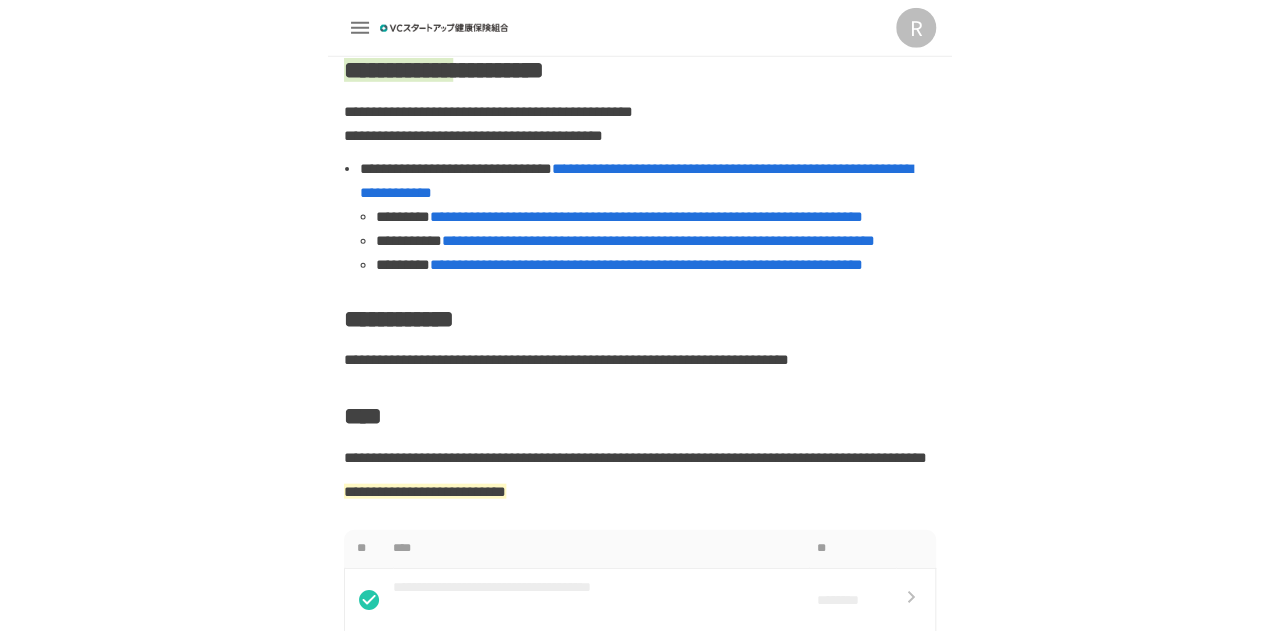 scroll, scrollTop: 0, scrollLeft: 0, axis: both 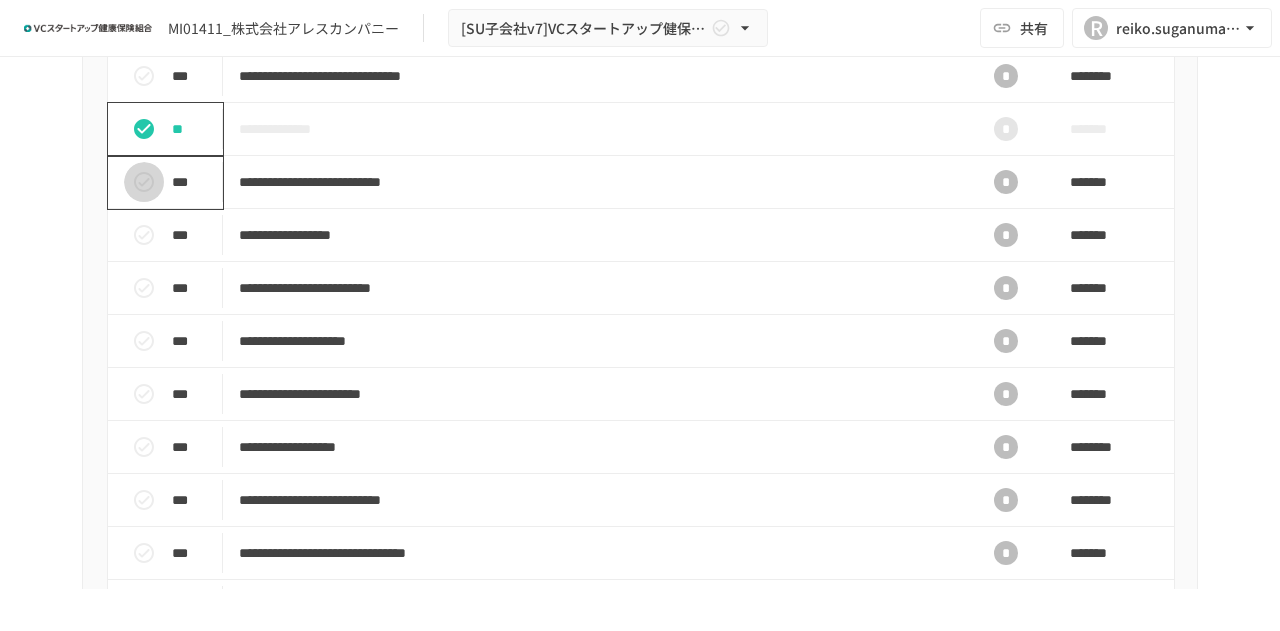 click 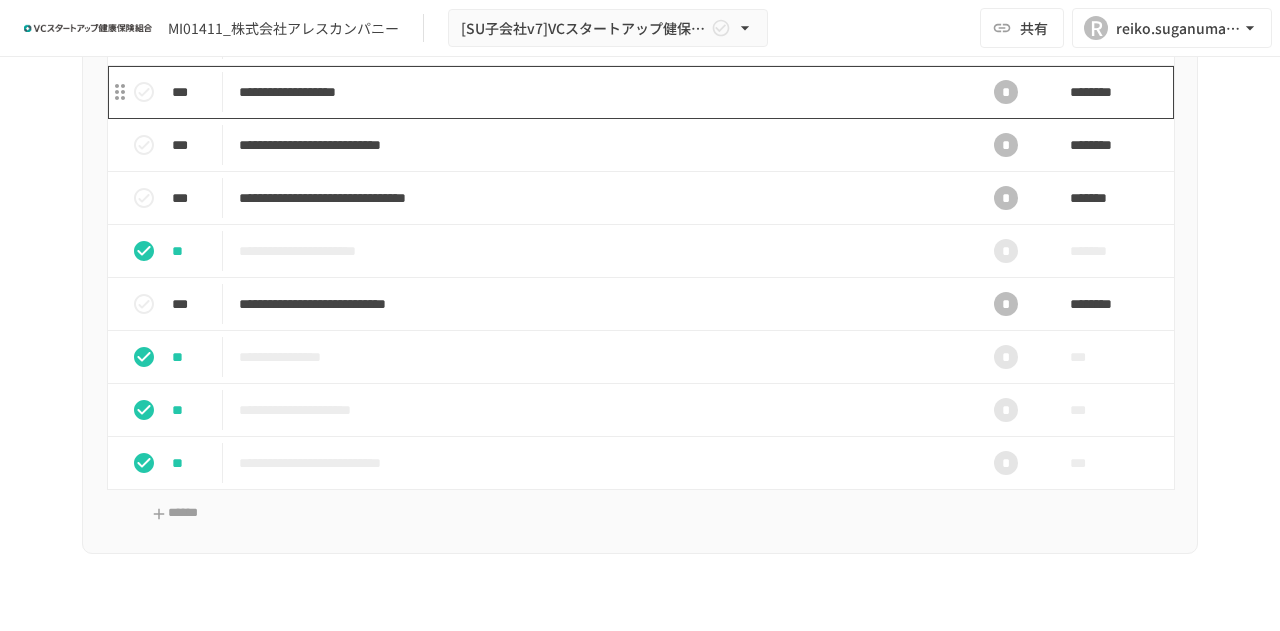 scroll, scrollTop: 1200, scrollLeft: 0, axis: vertical 